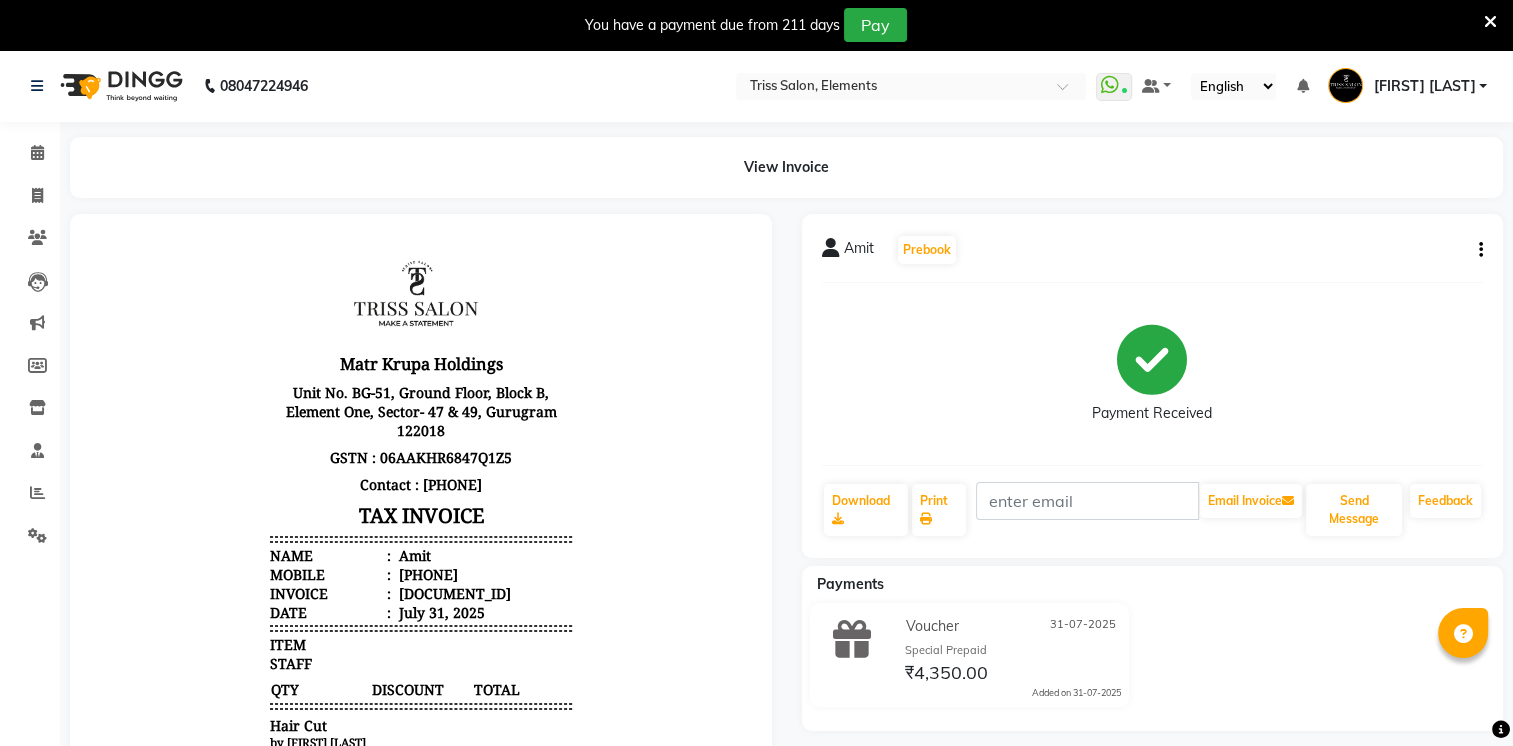 scroll, scrollTop: 0, scrollLeft: 0, axis: both 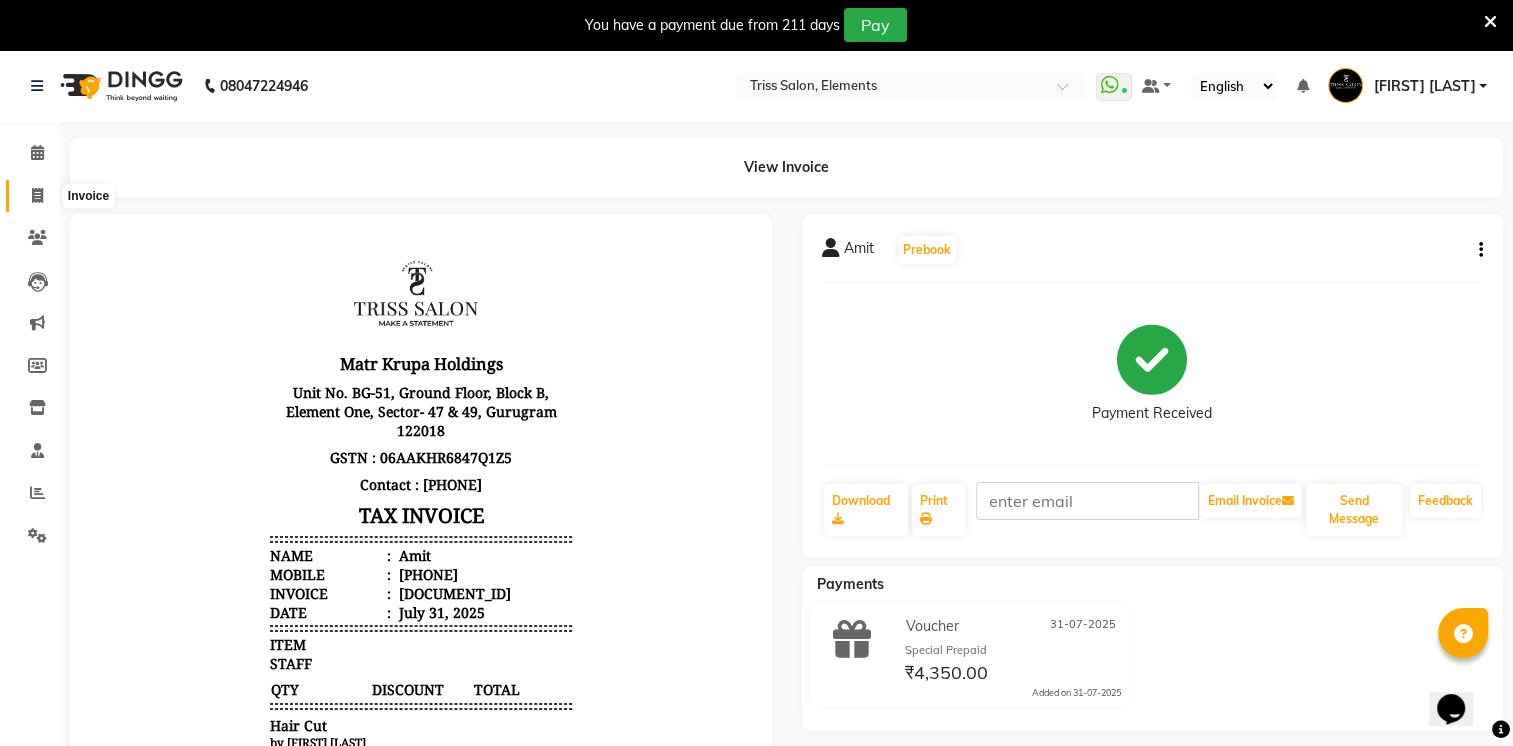 click 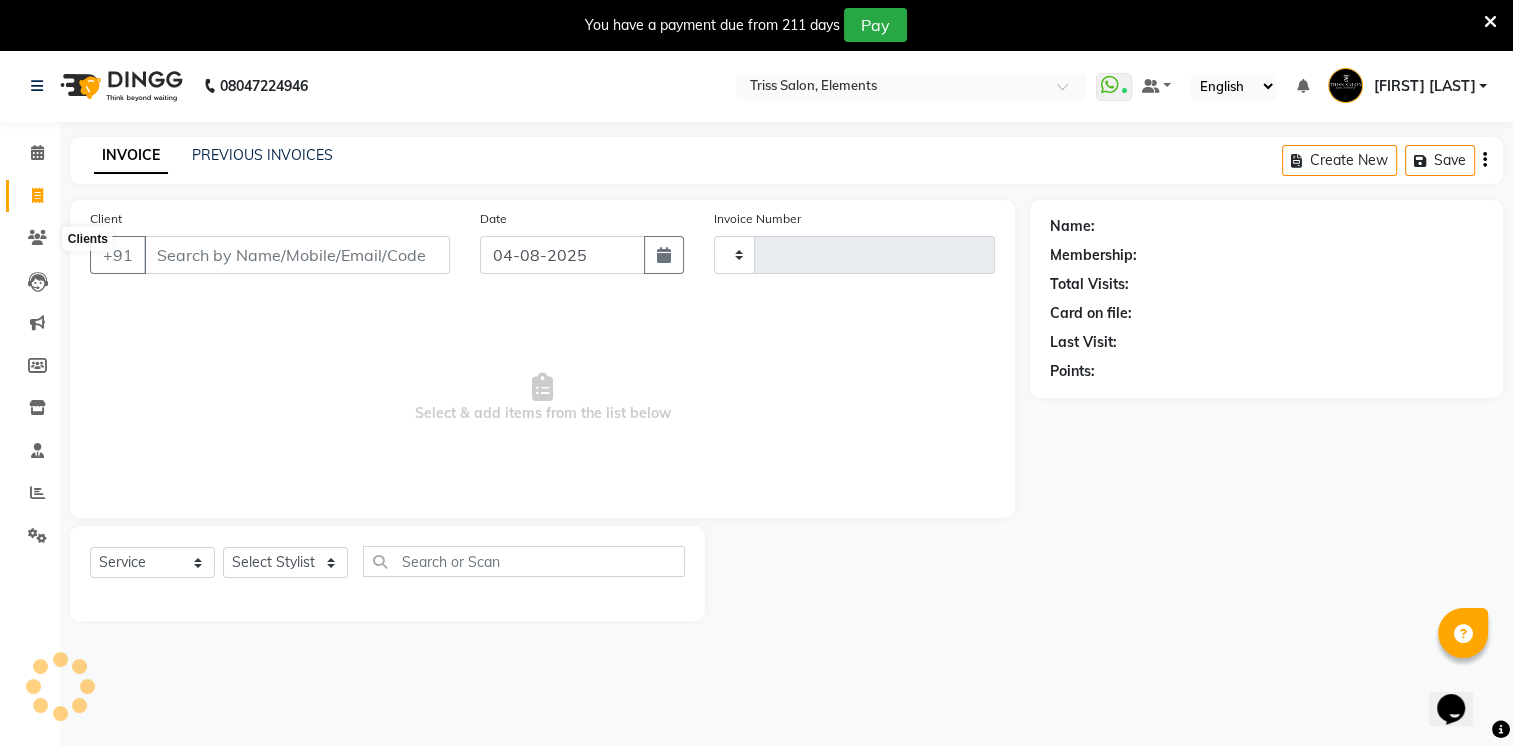 scroll, scrollTop: 50, scrollLeft: 0, axis: vertical 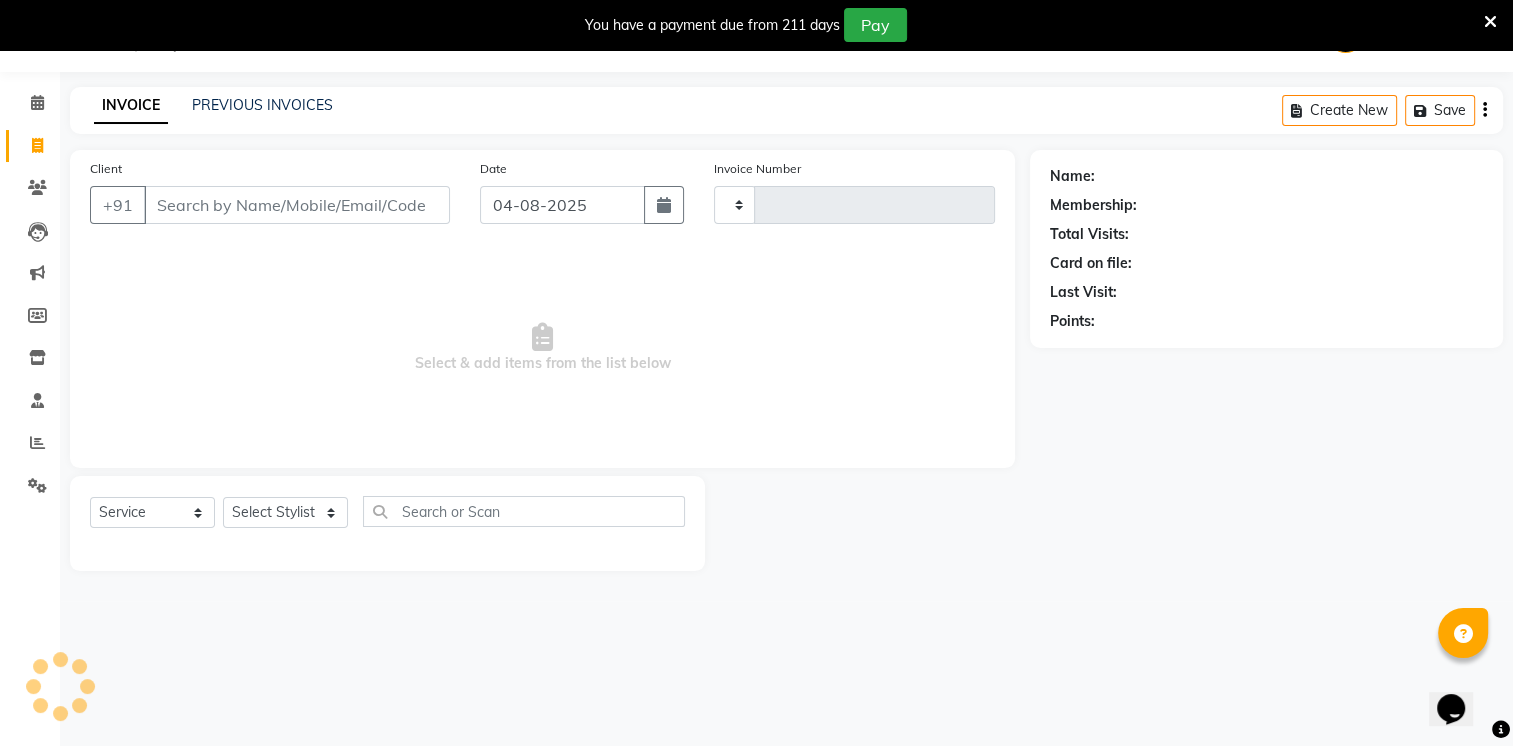 type on "1729" 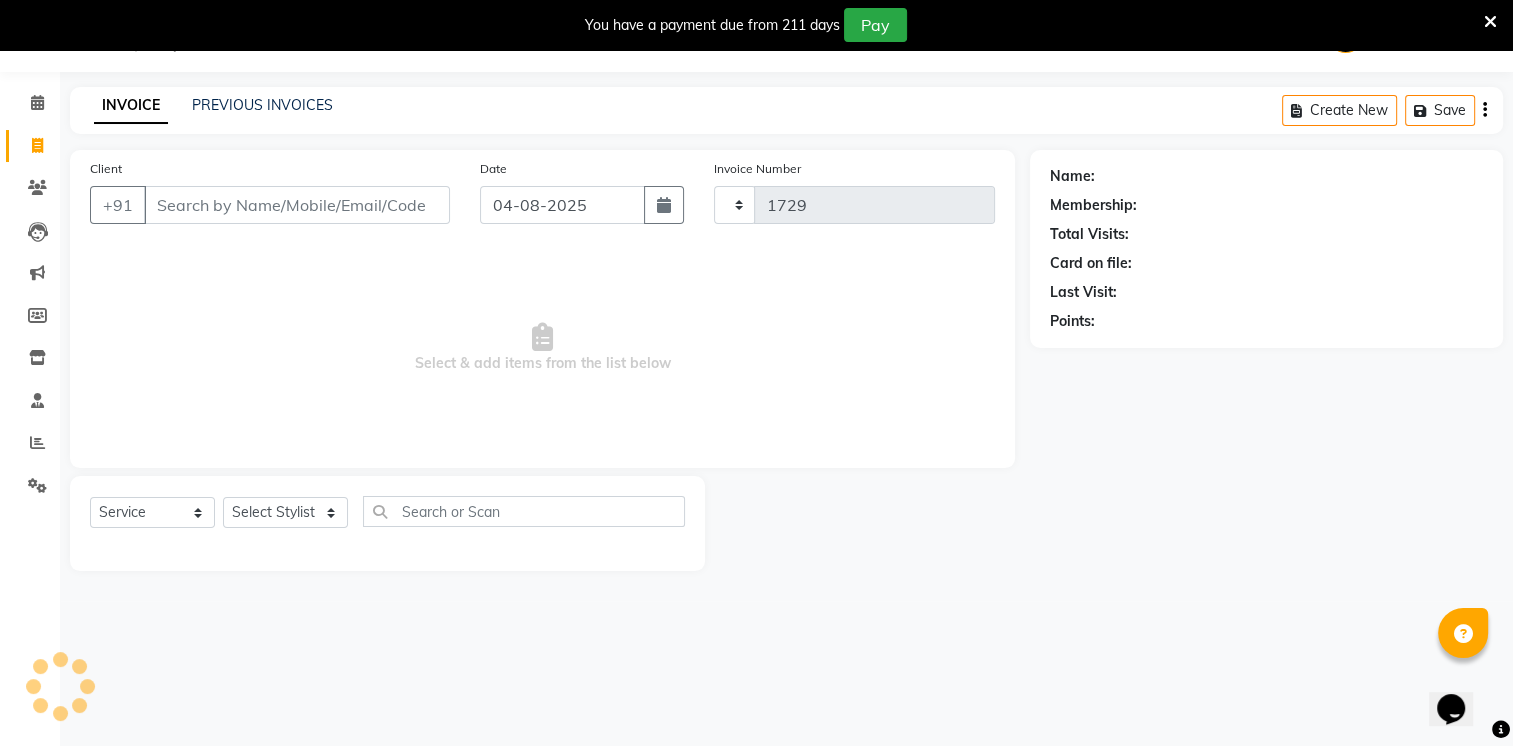 select on "4303" 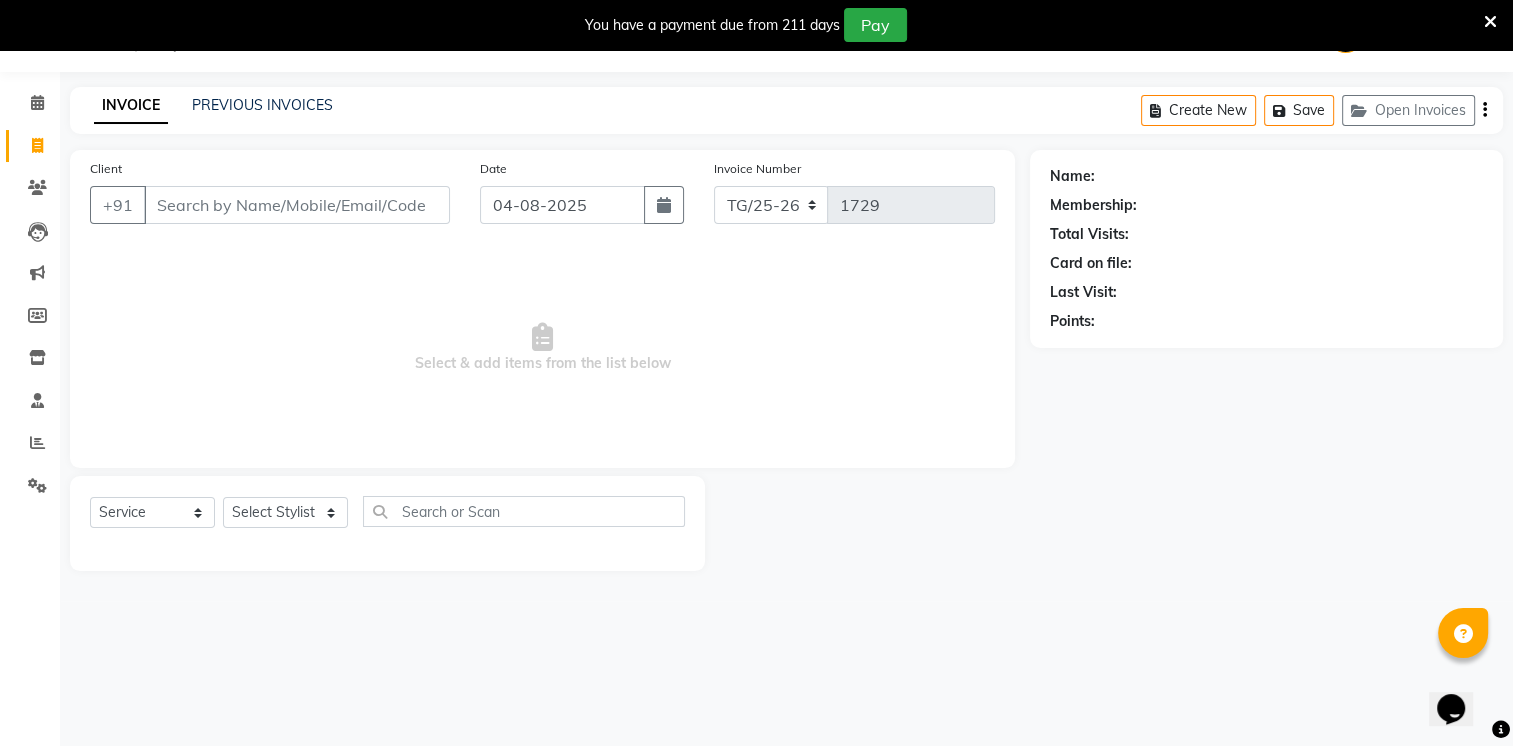 scroll, scrollTop: 0, scrollLeft: 0, axis: both 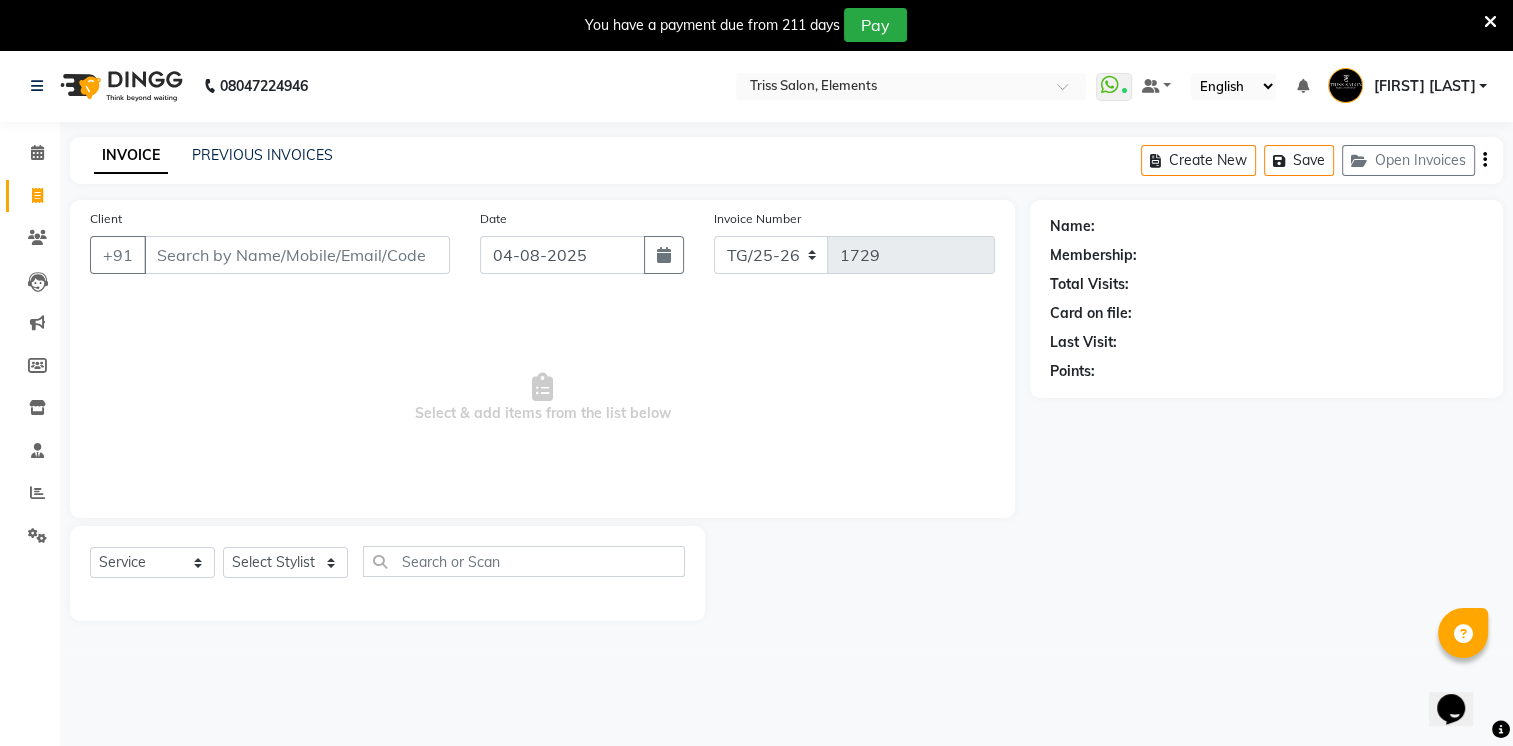 click 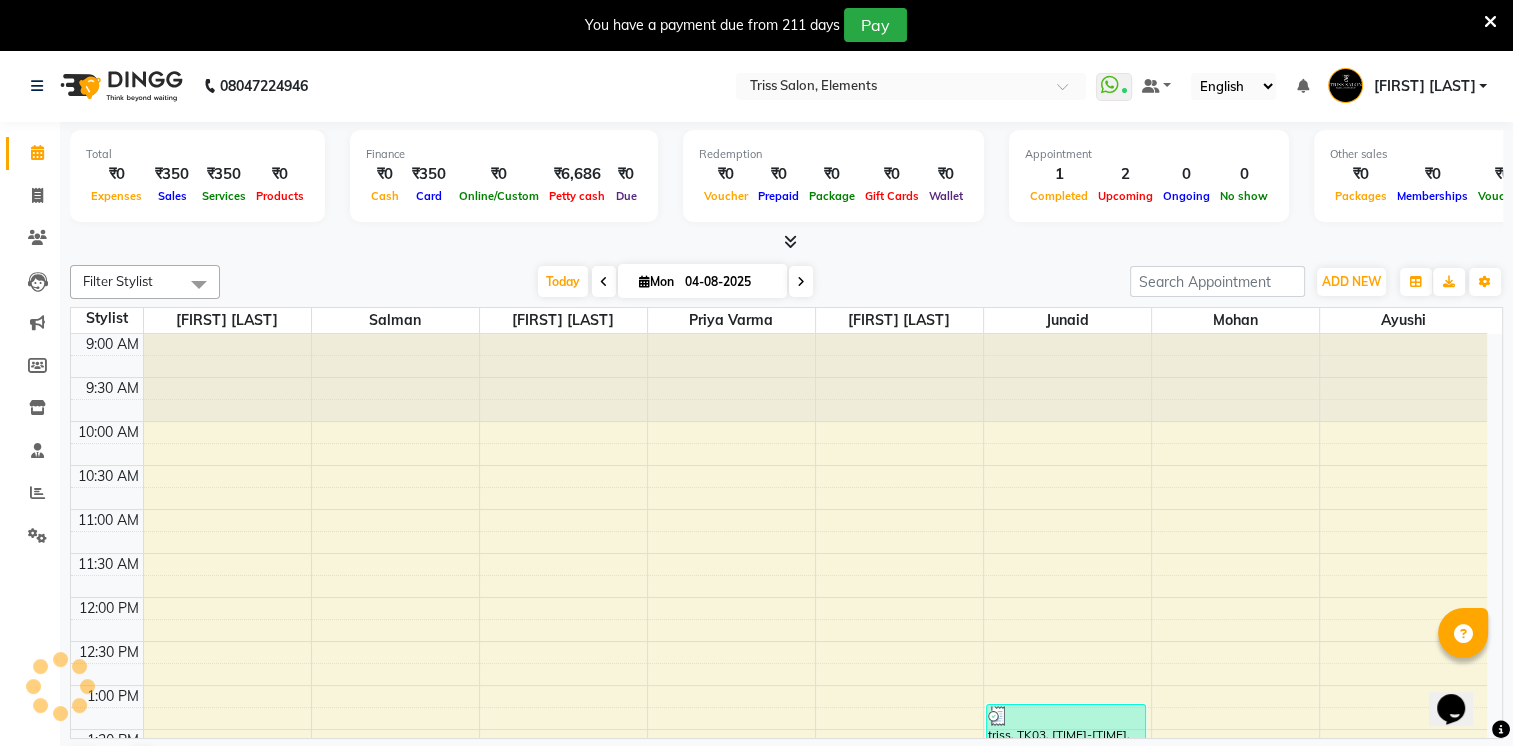 scroll, scrollTop: 0, scrollLeft: 0, axis: both 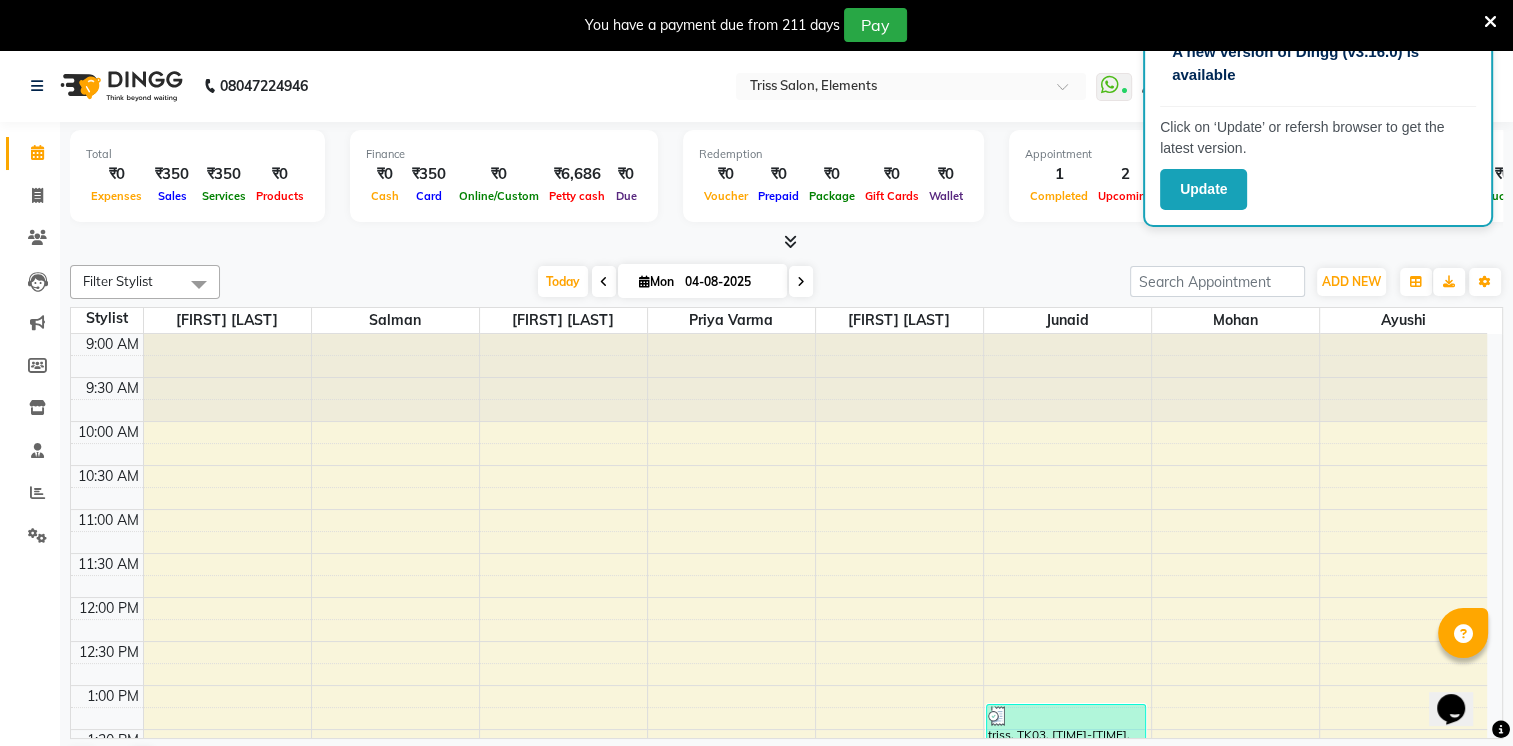 click at bounding box center [1490, 22] 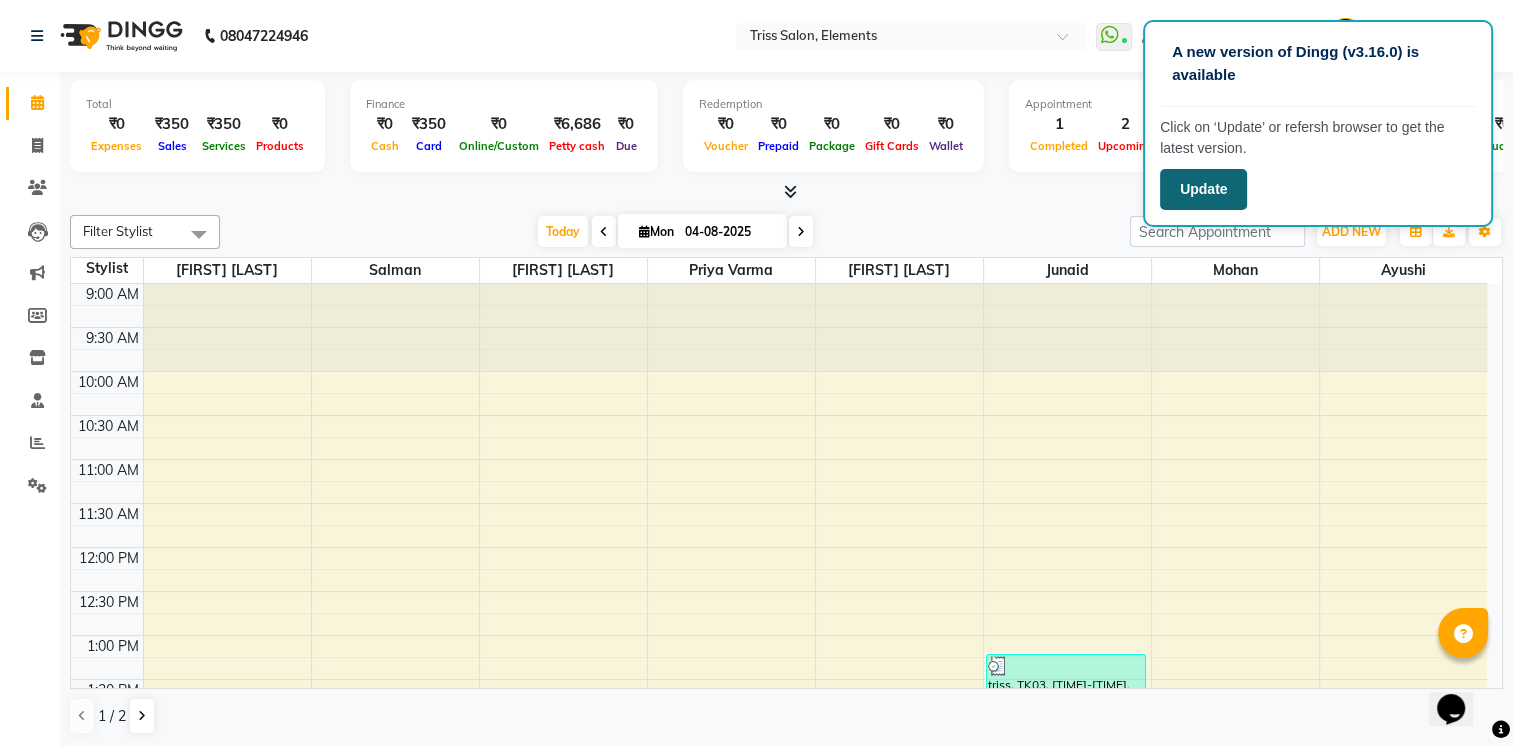 click on "Update" 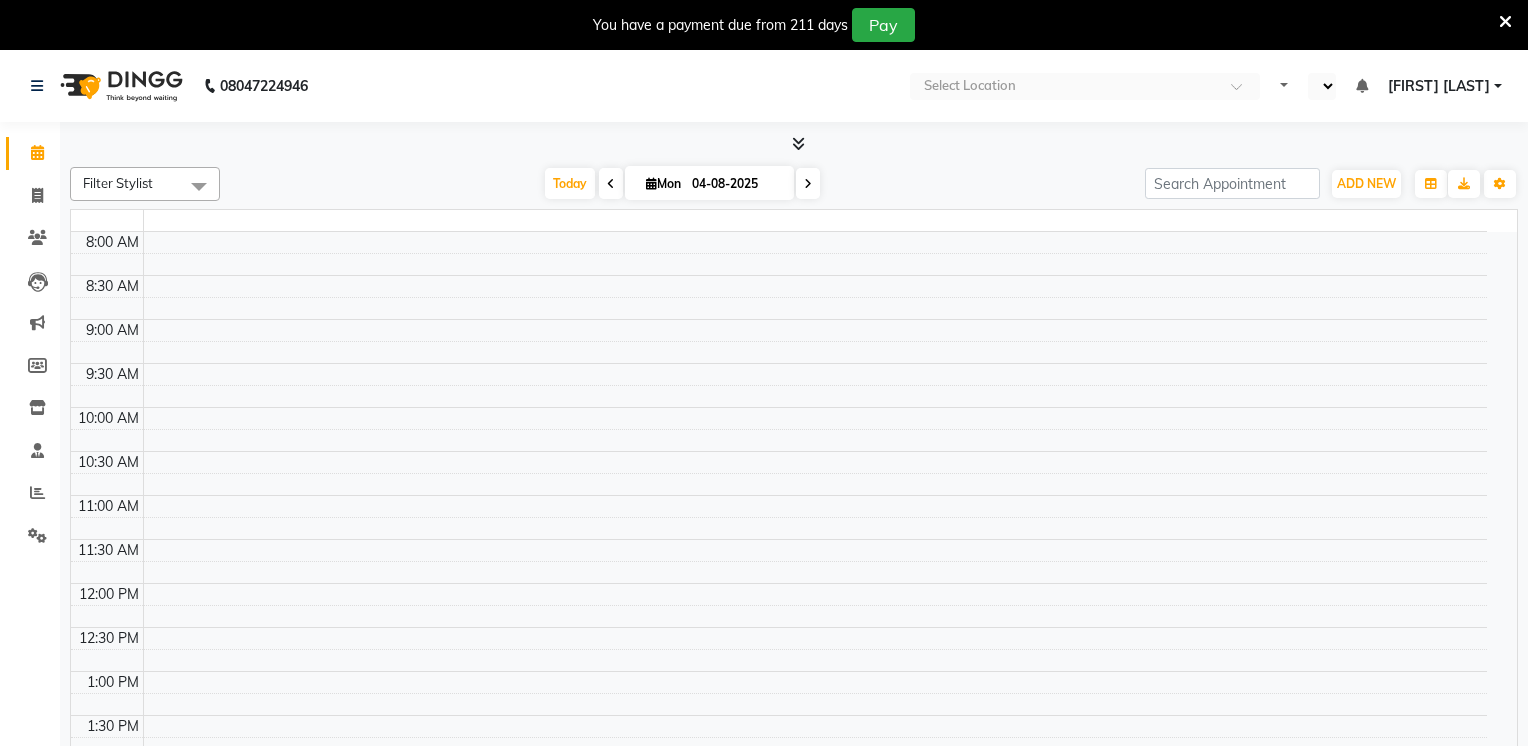 select on "en" 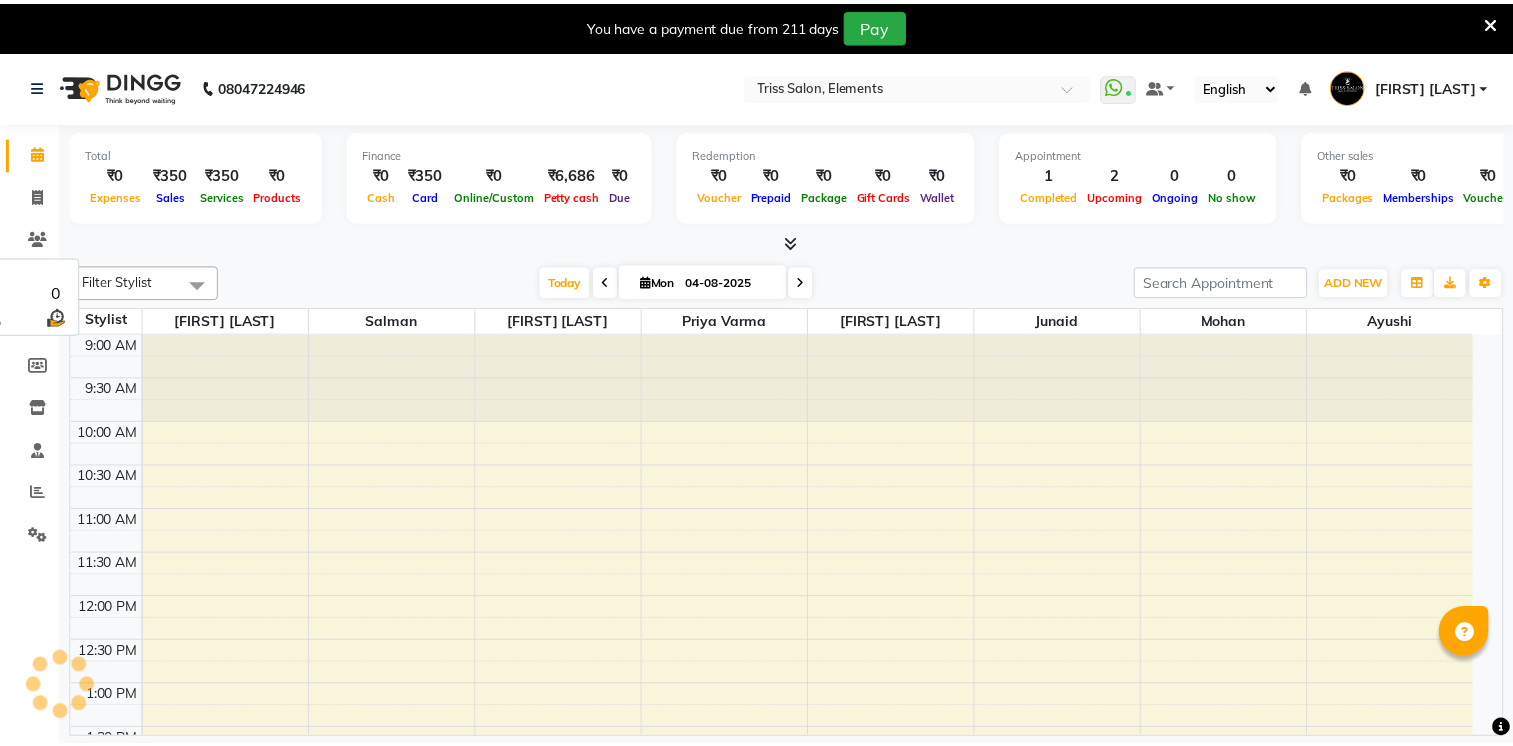 scroll, scrollTop: 0, scrollLeft: 0, axis: both 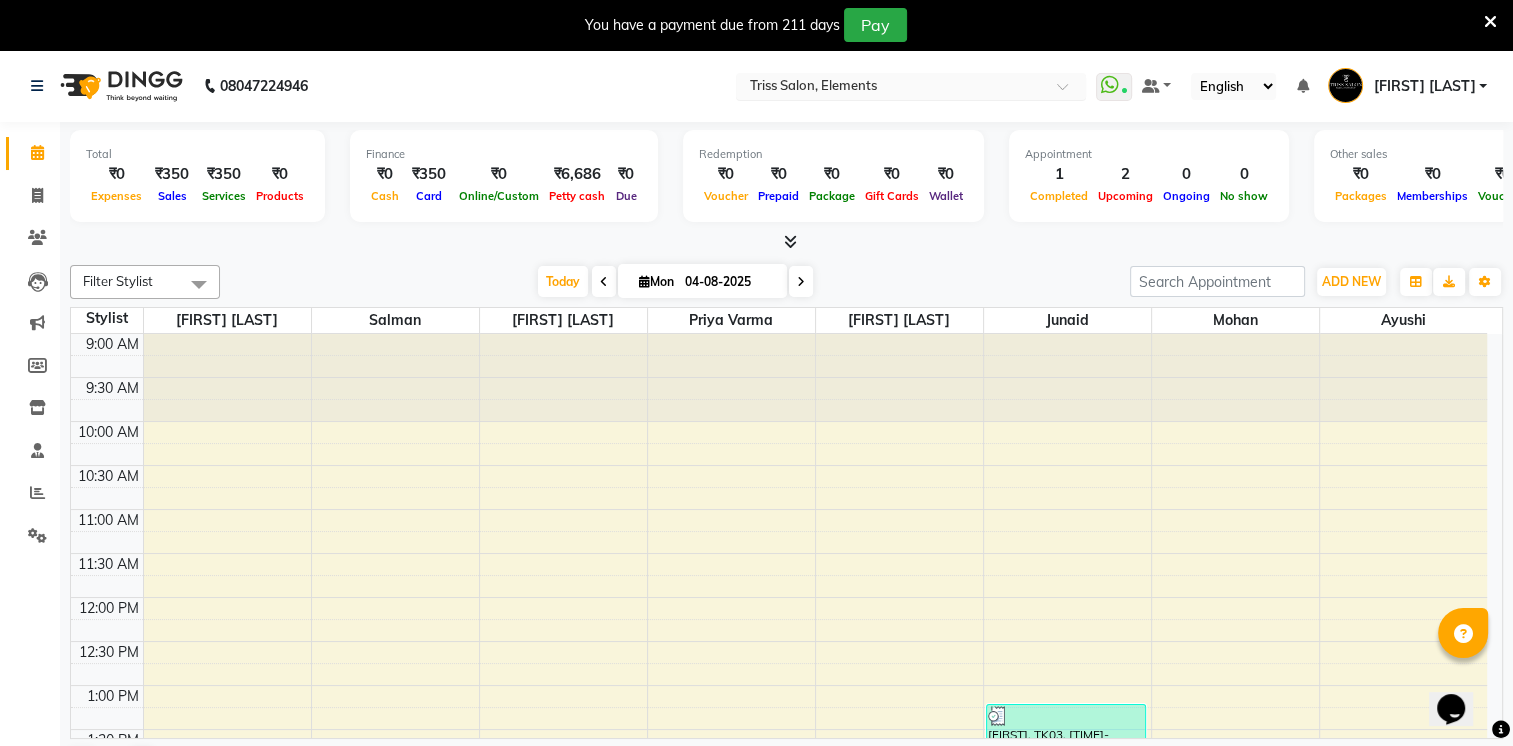 click at bounding box center [891, 88] 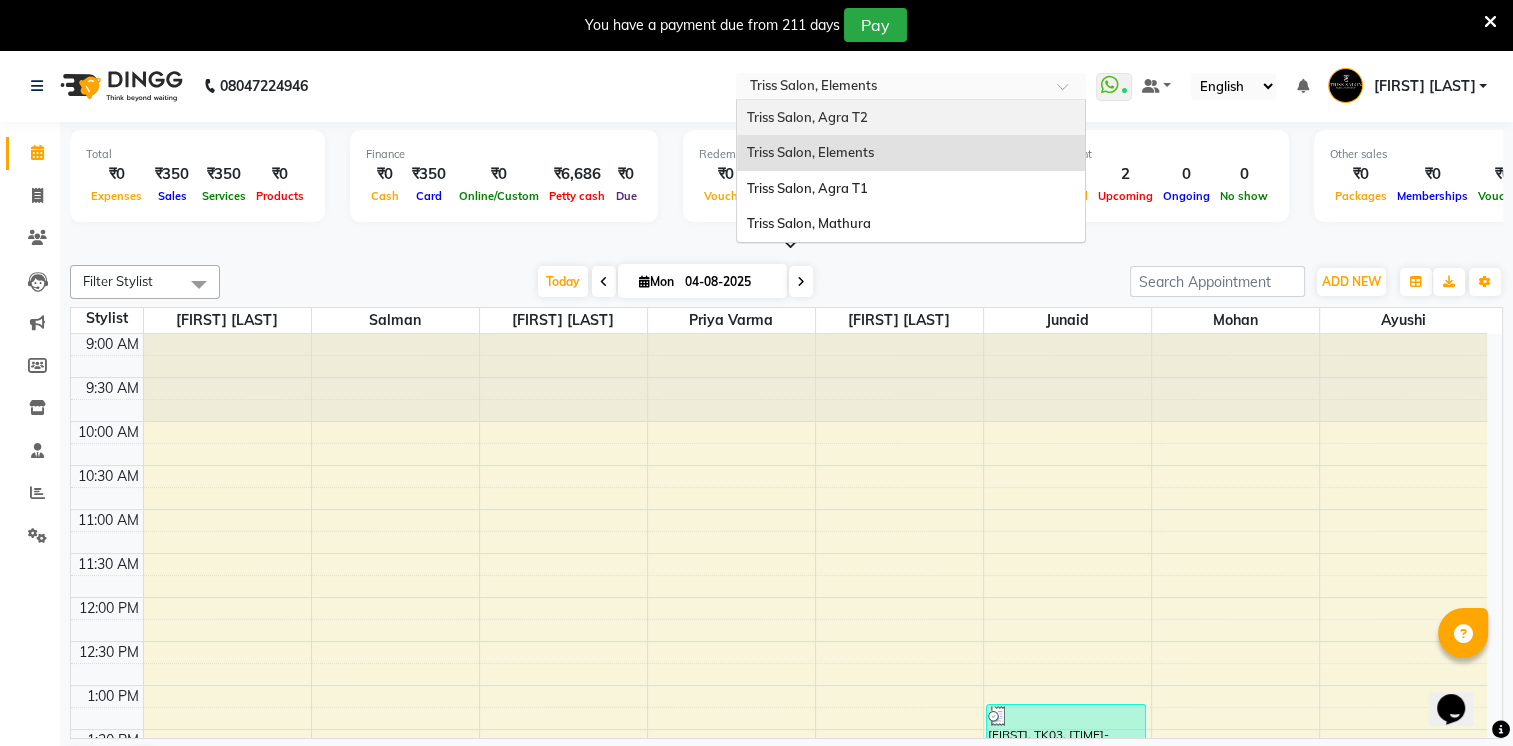 click on "Triss Salon, Agra T2" at bounding box center [807, 117] 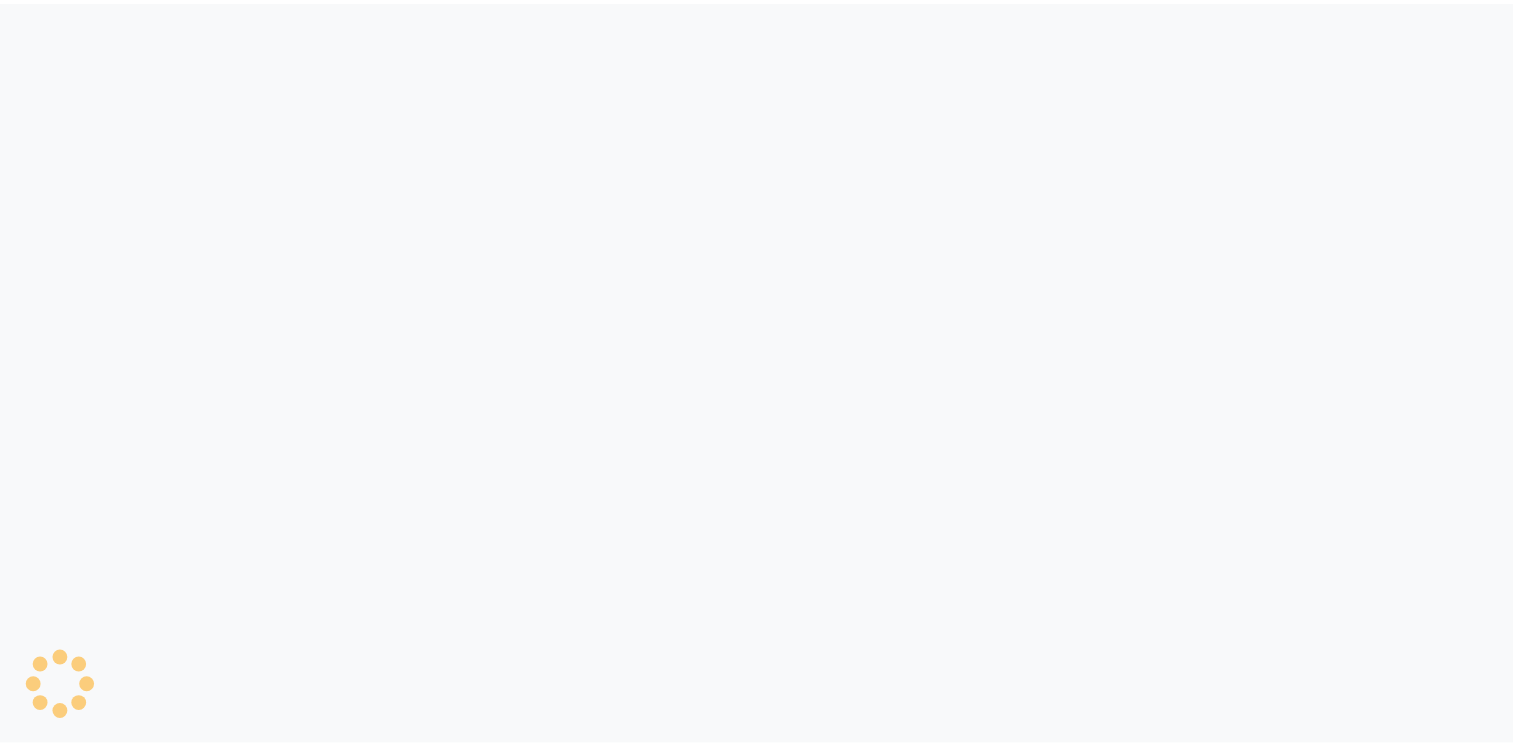 scroll, scrollTop: 0, scrollLeft: 0, axis: both 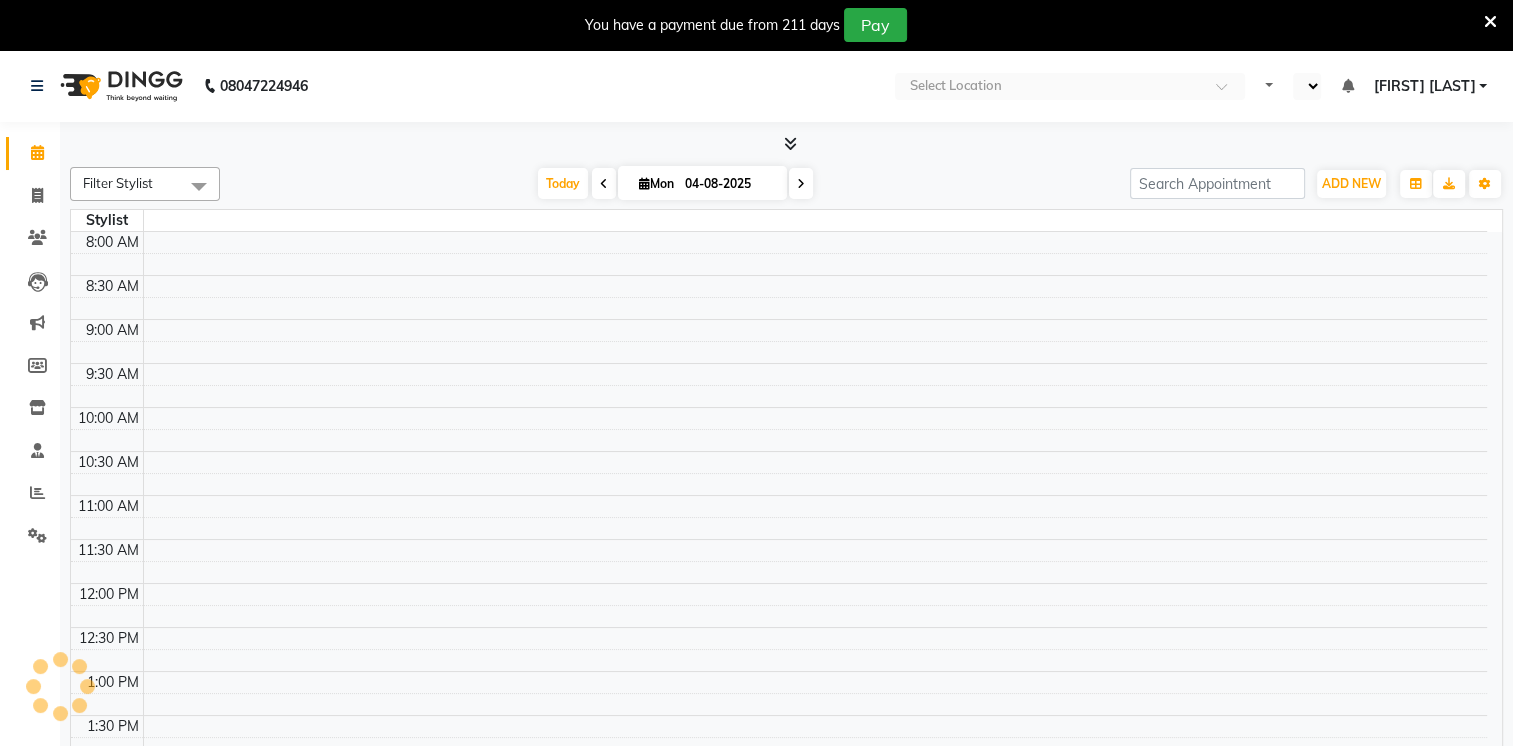 select on "en" 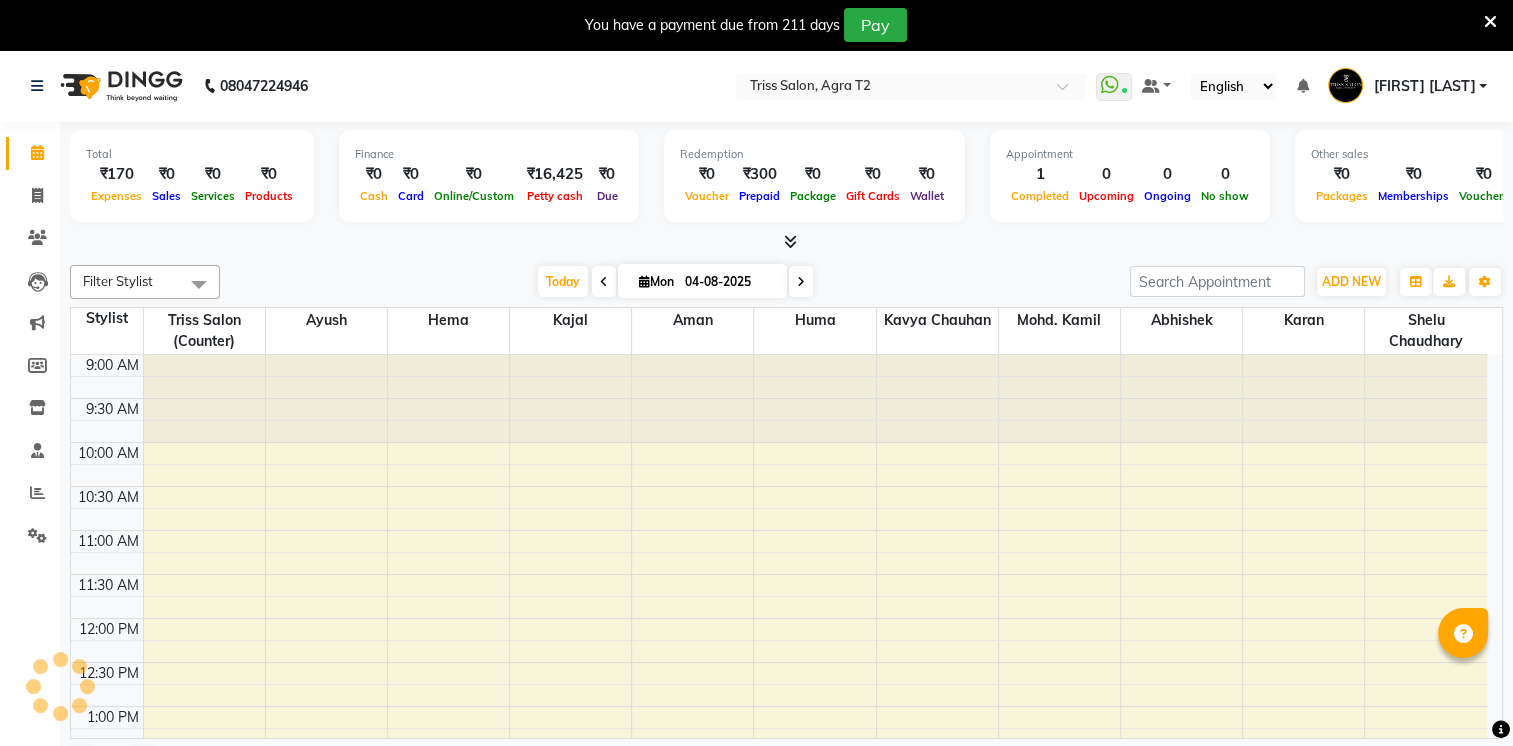 scroll, scrollTop: 0, scrollLeft: 0, axis: both 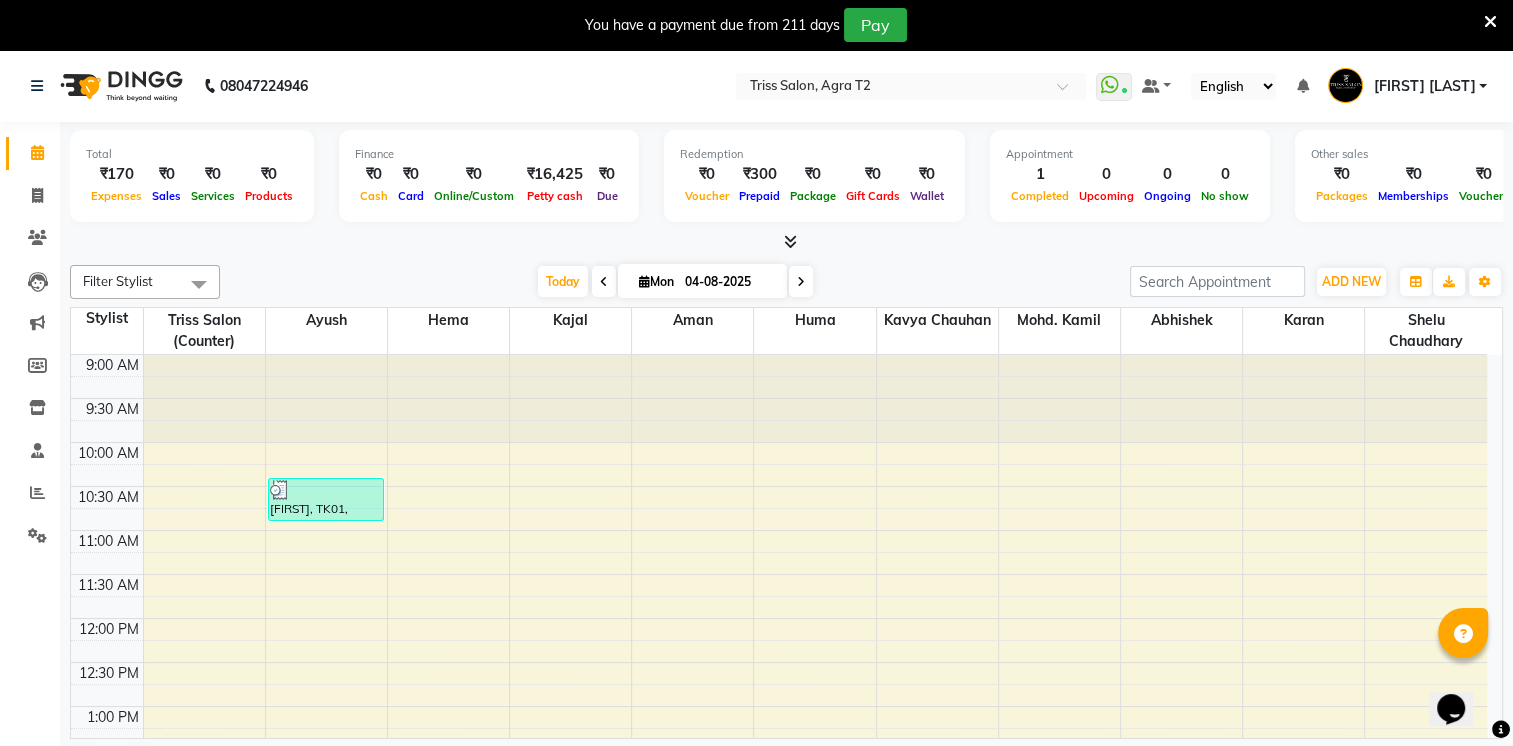 click at bounding box center [790, 241] 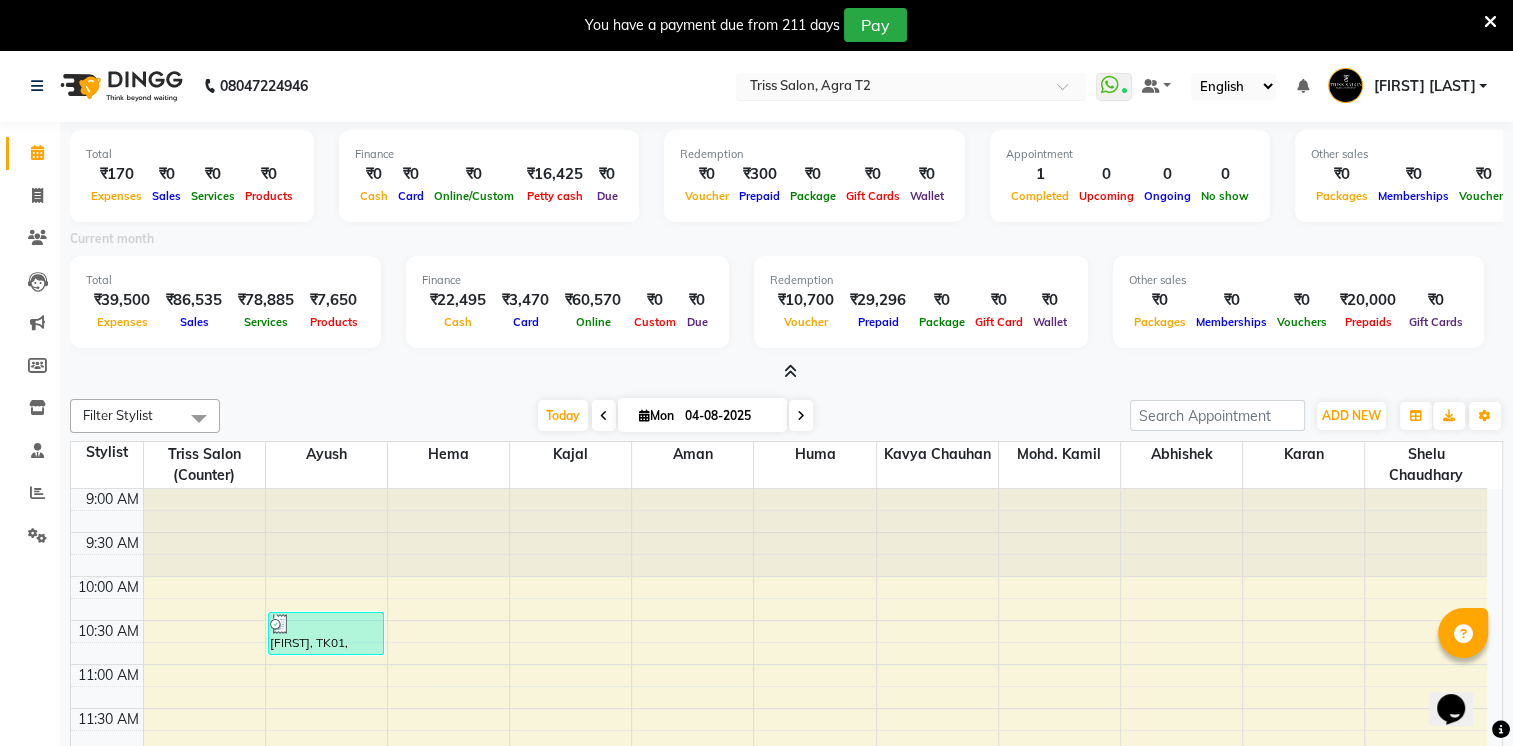 click at bounding box center (891, 88) 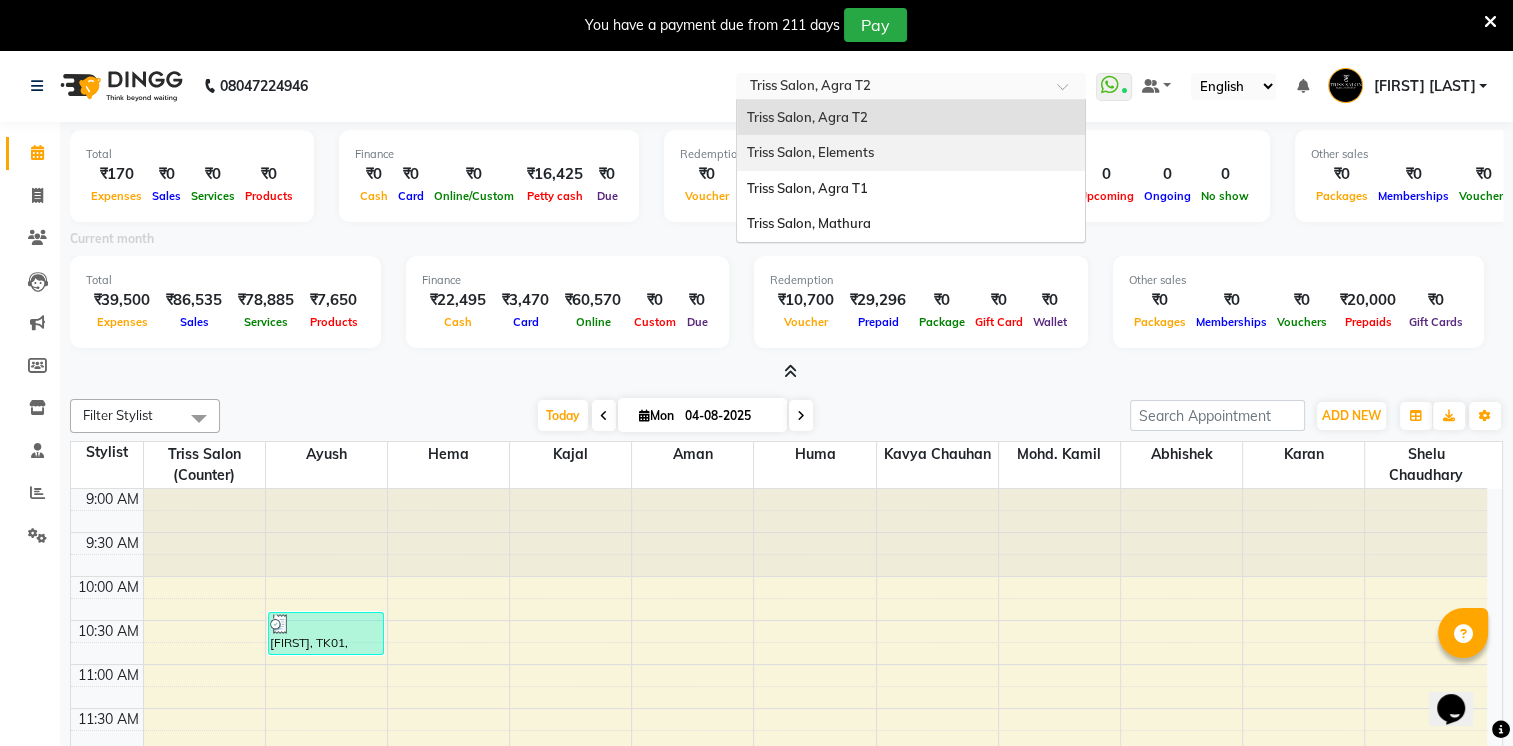 click on "Triss Salon, Elements" at bounding box center (810, 152) 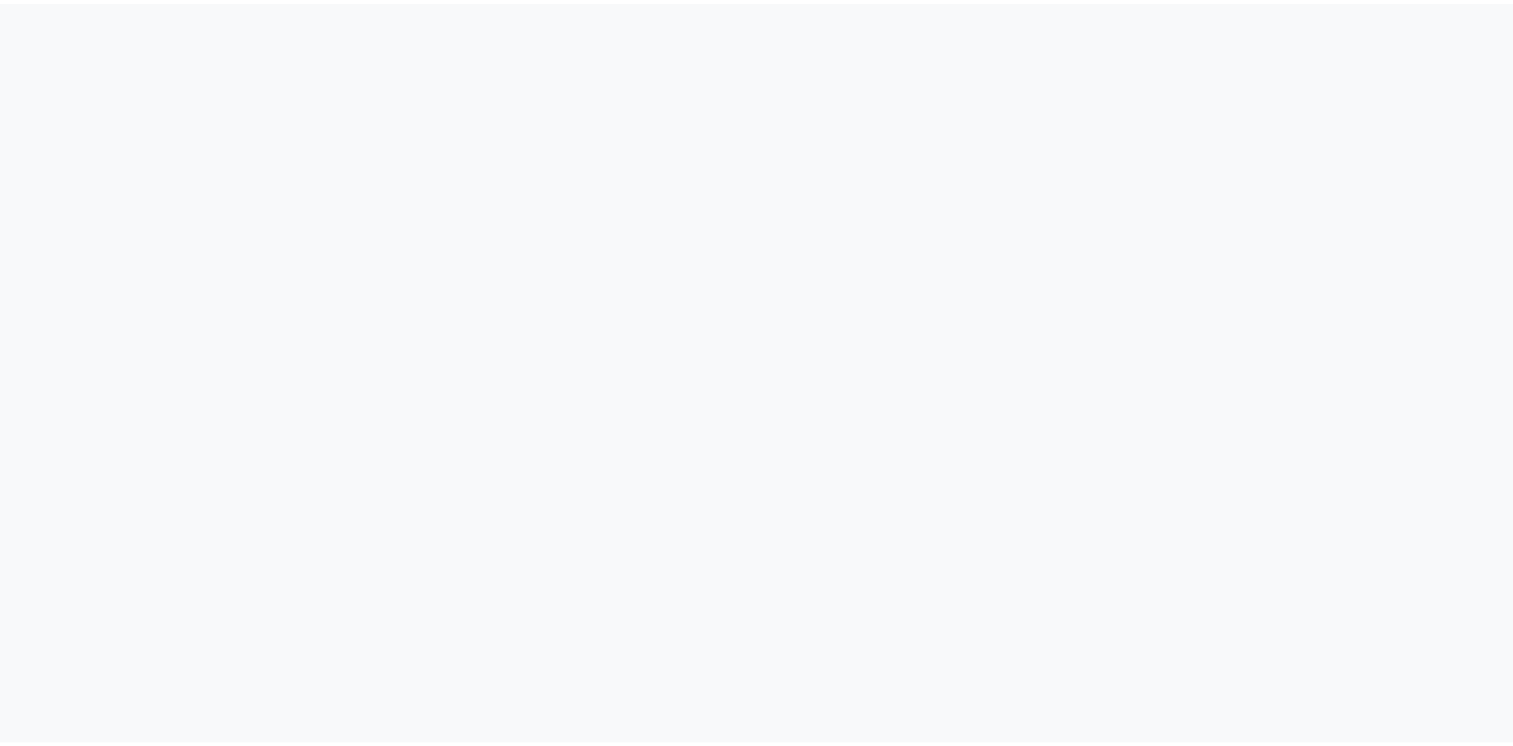 scroll, scrollTop: 0, scrollLeft: 0, axis: both 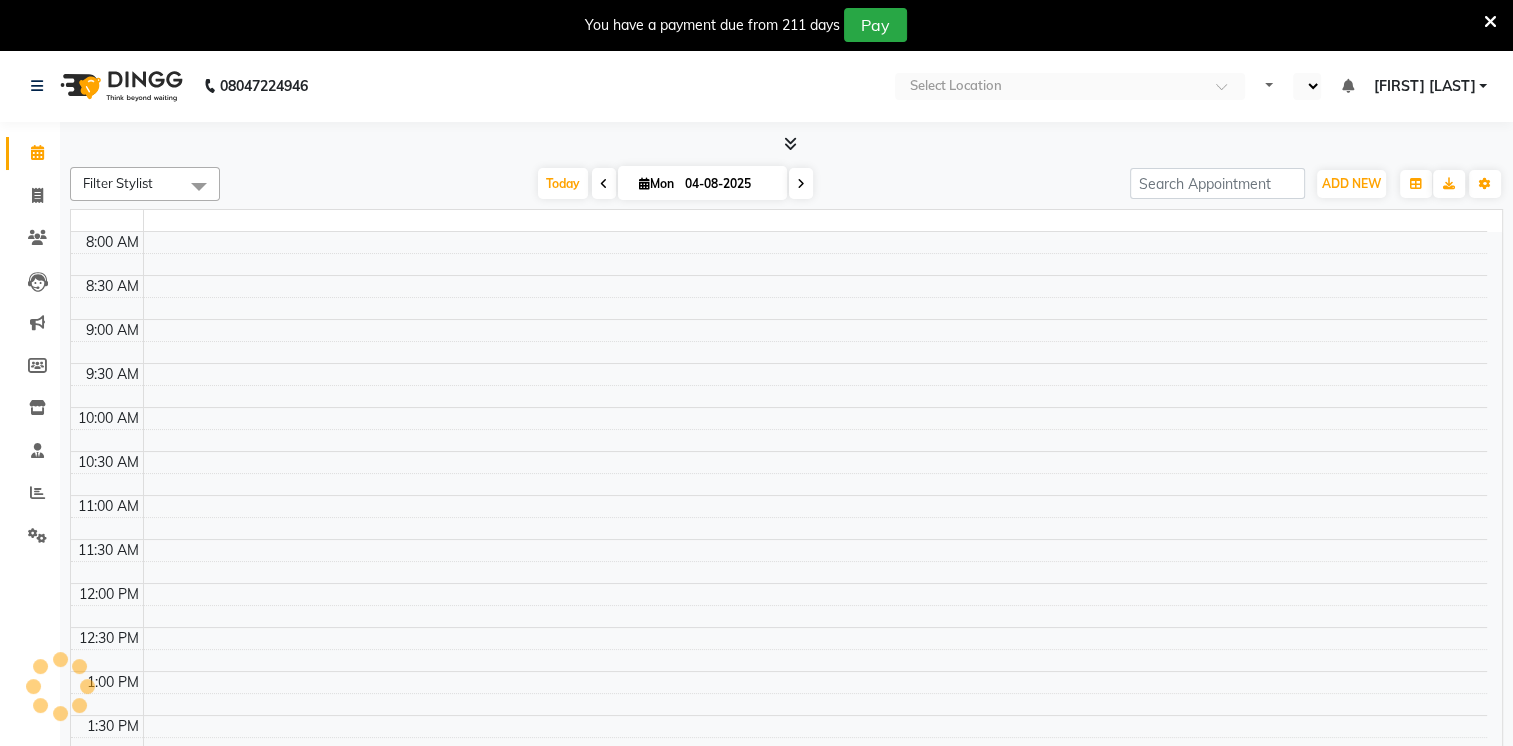 select on "en" 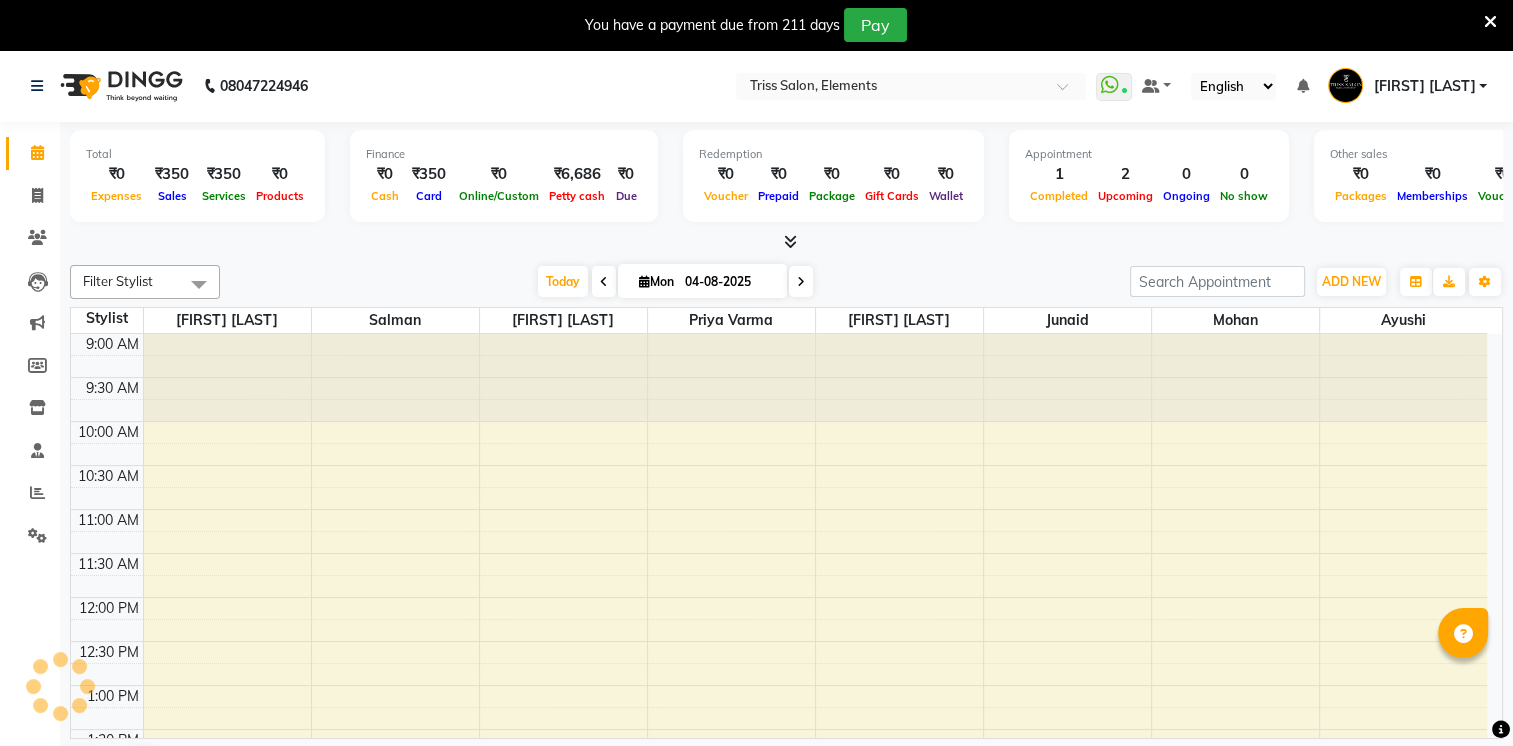 scroll, scrollTop: 0, scrollLeft: 0, axis: both 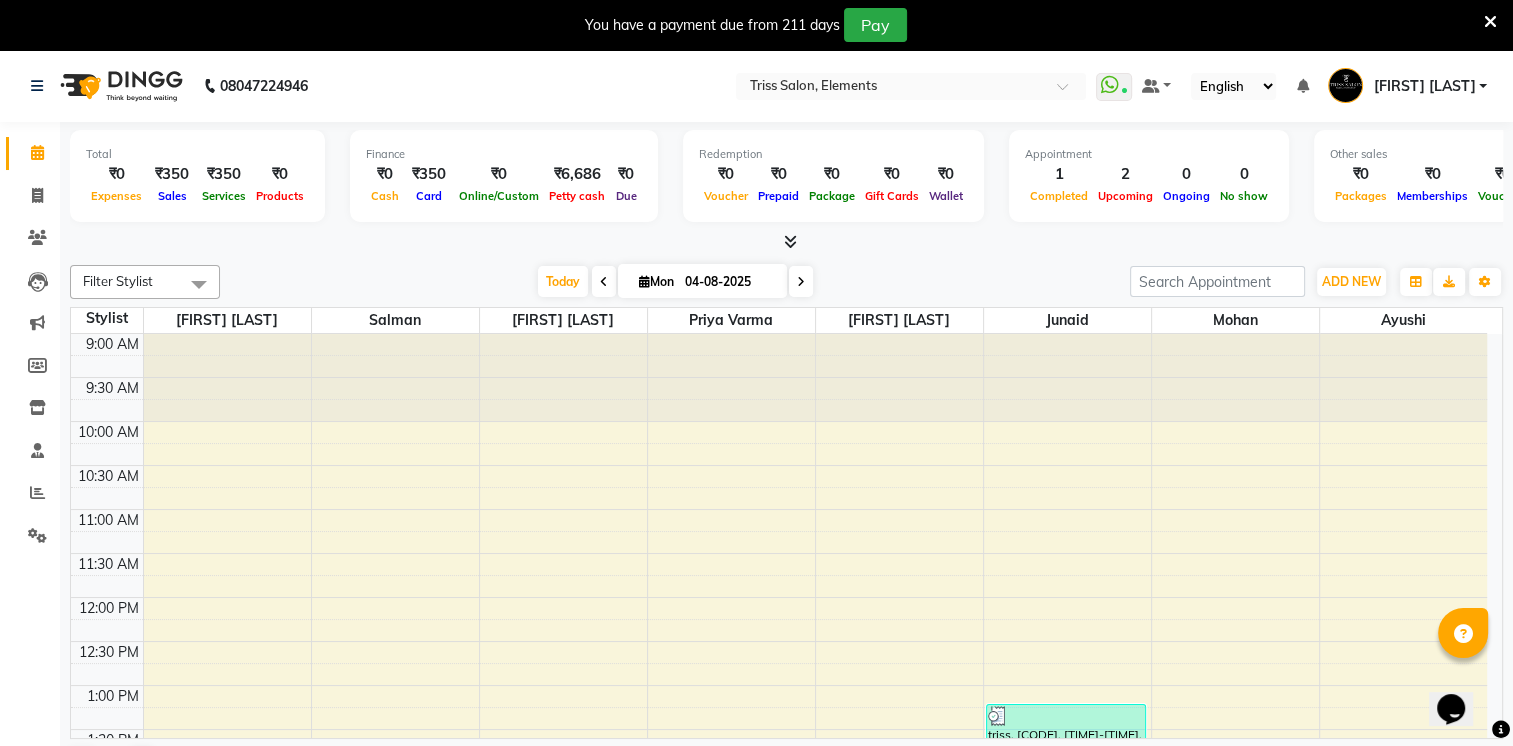 click at bounding box center (790, 241) 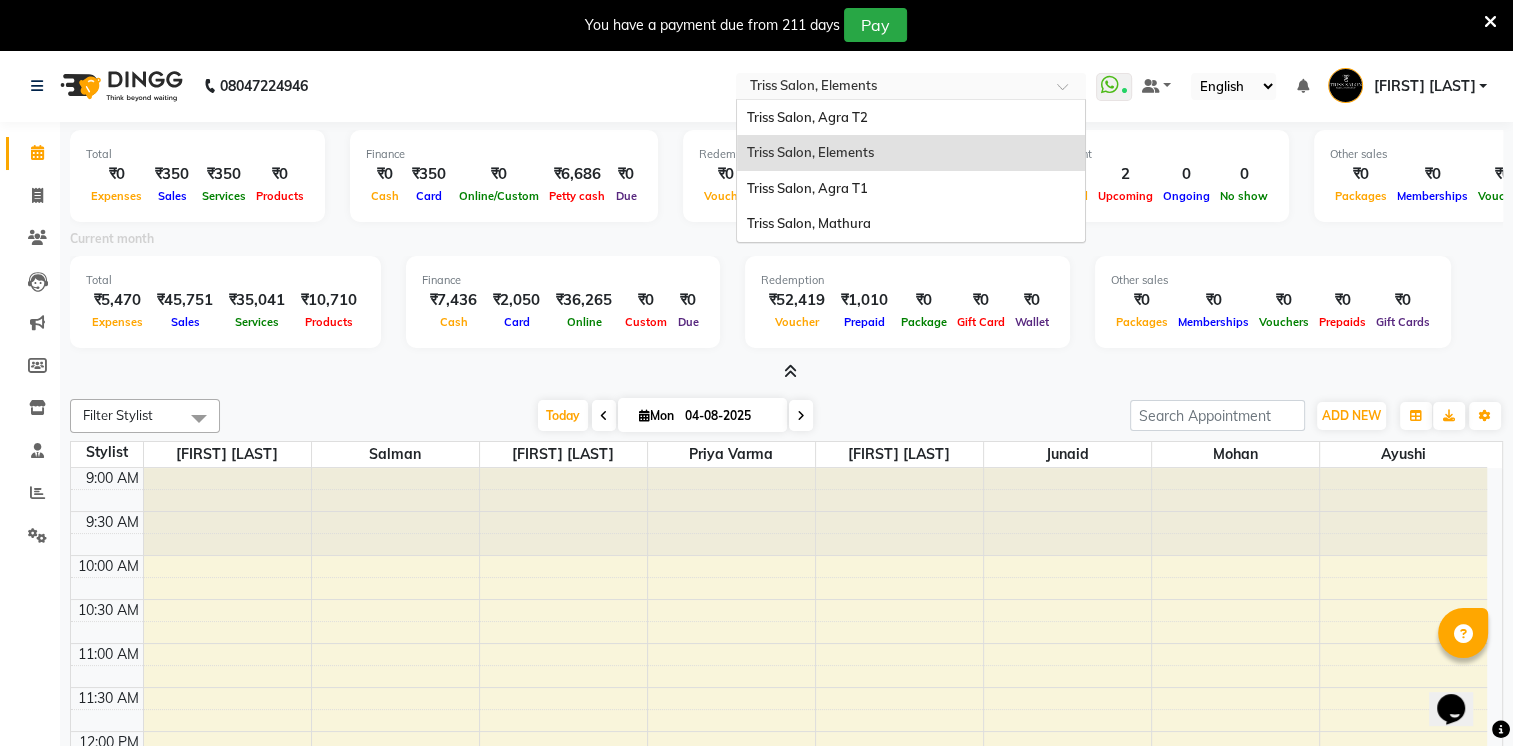 click on "Select Location × Triss Salon, Elements Triss Salon, Agra T2 Triss Salon, Elements Triss Salon, Agra T1 Triss Salon, Mathura" at bounding box center [911, 86] 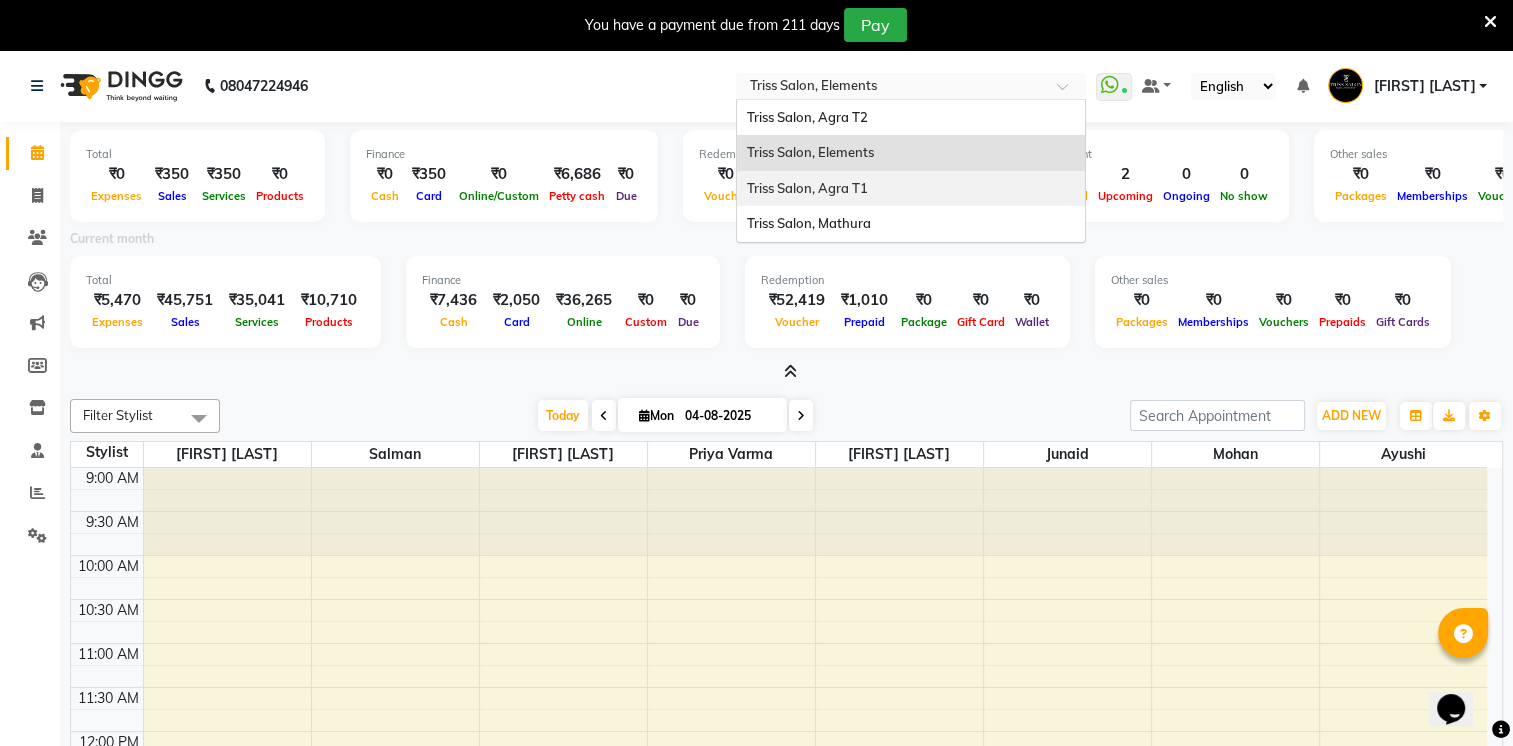 click on "Triss Salon, Agra T1" at bounding box center (807, 188) 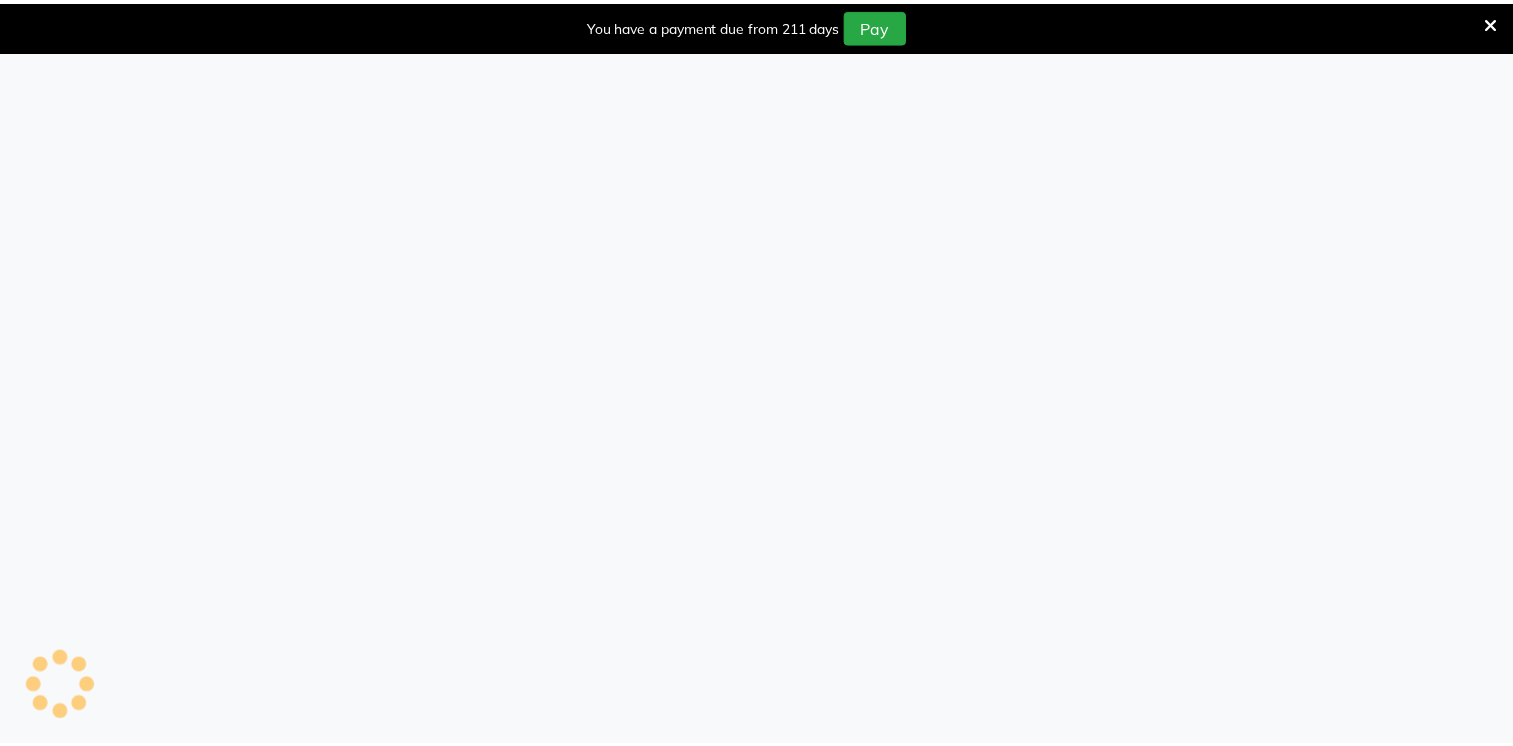 scroll, scrollTop: 0, scrollLeft: 0, axis: both 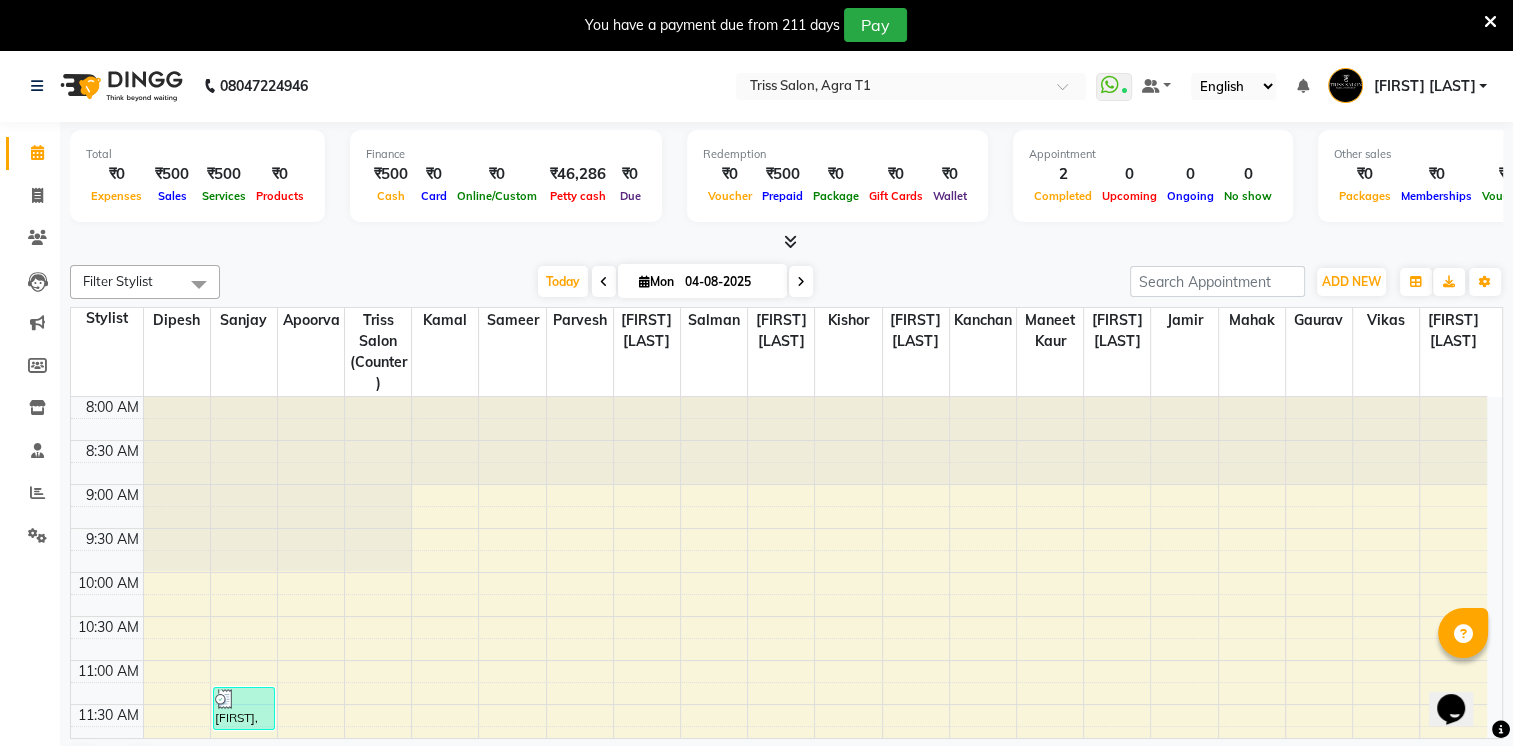 click at bounding box center [790, 241] 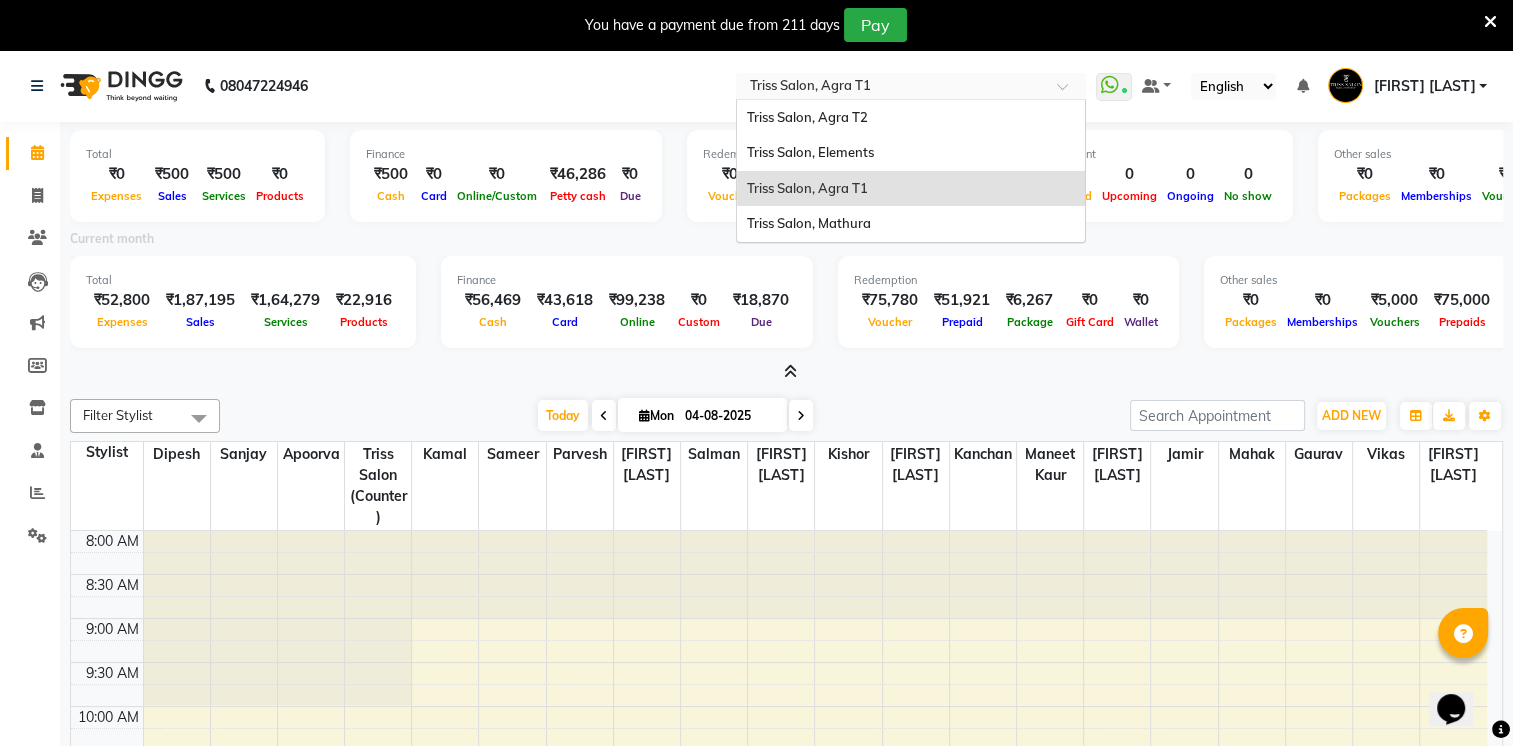 click at bounding box center (891, 88) 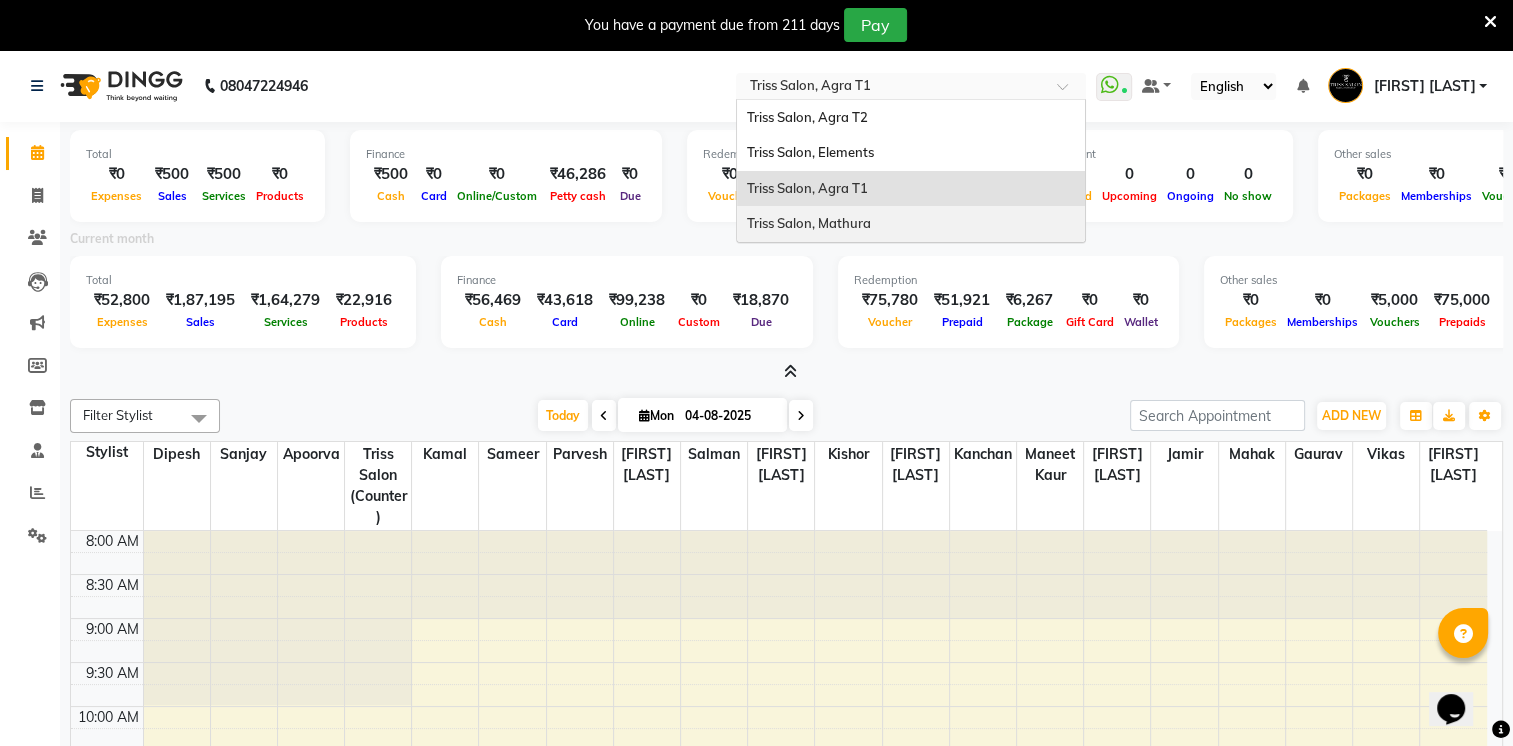 click on "Triss Salon, Mathura" at bounding box center [809, 223] 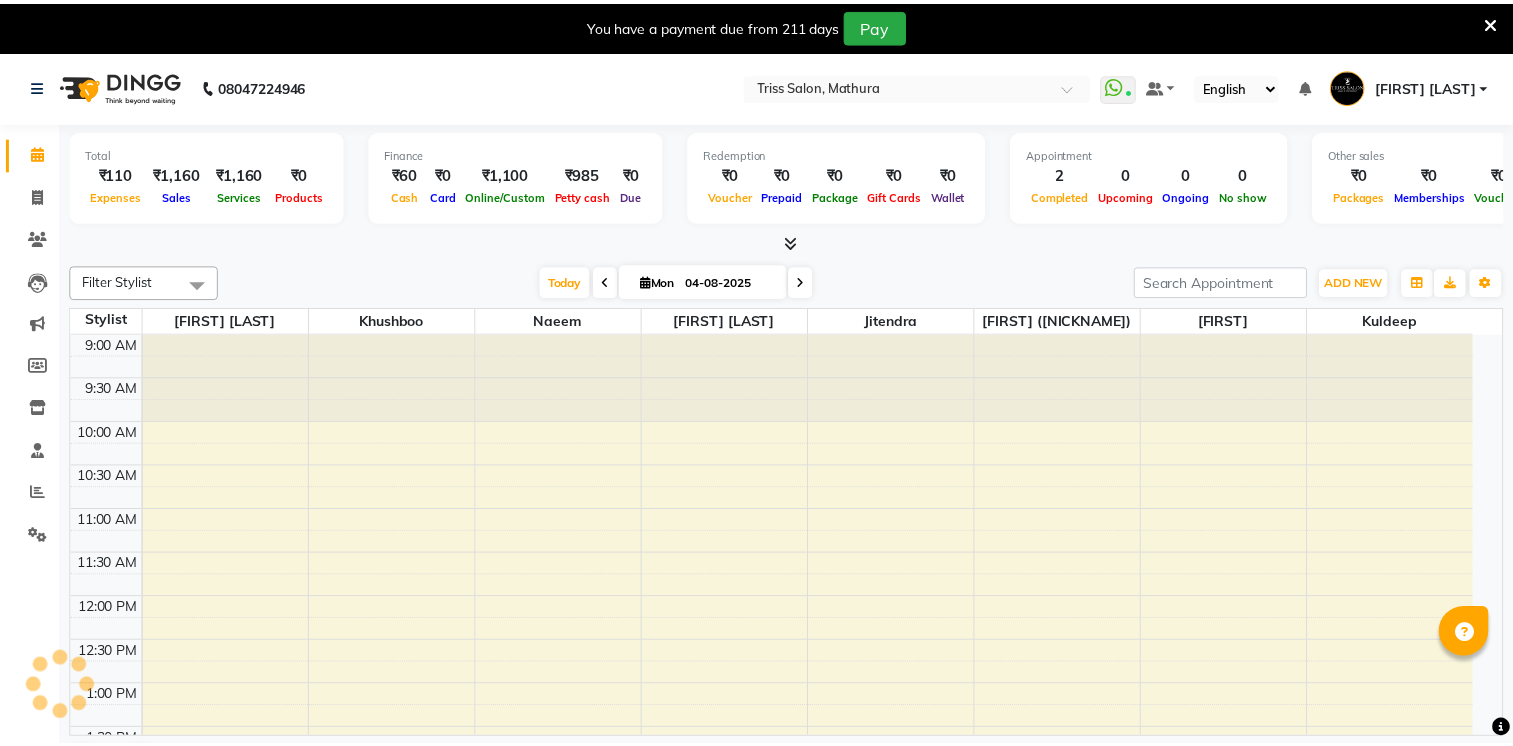 scroll, scrollTop: 0, scrollLeft: 0, axis: both 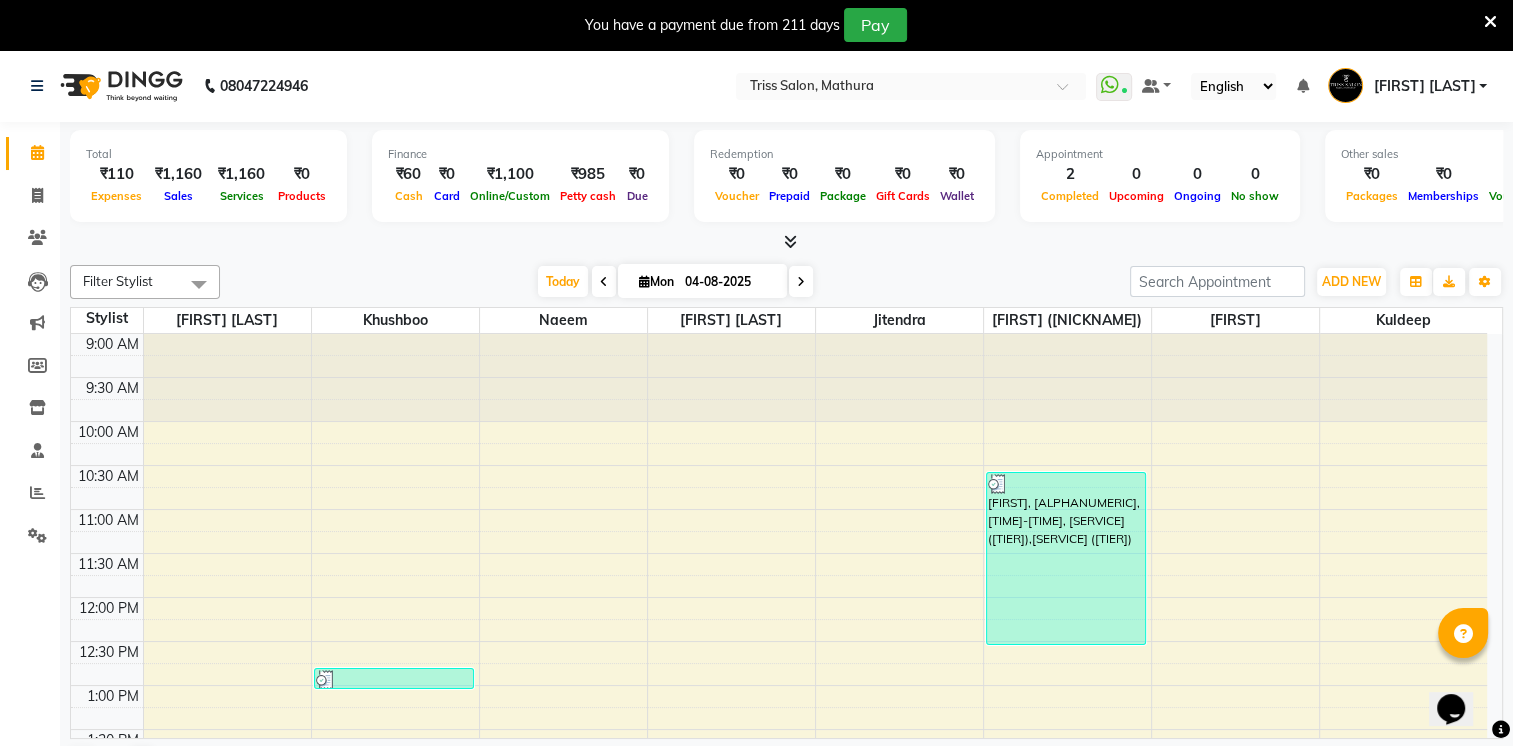 click at bounding box center (790, 241) 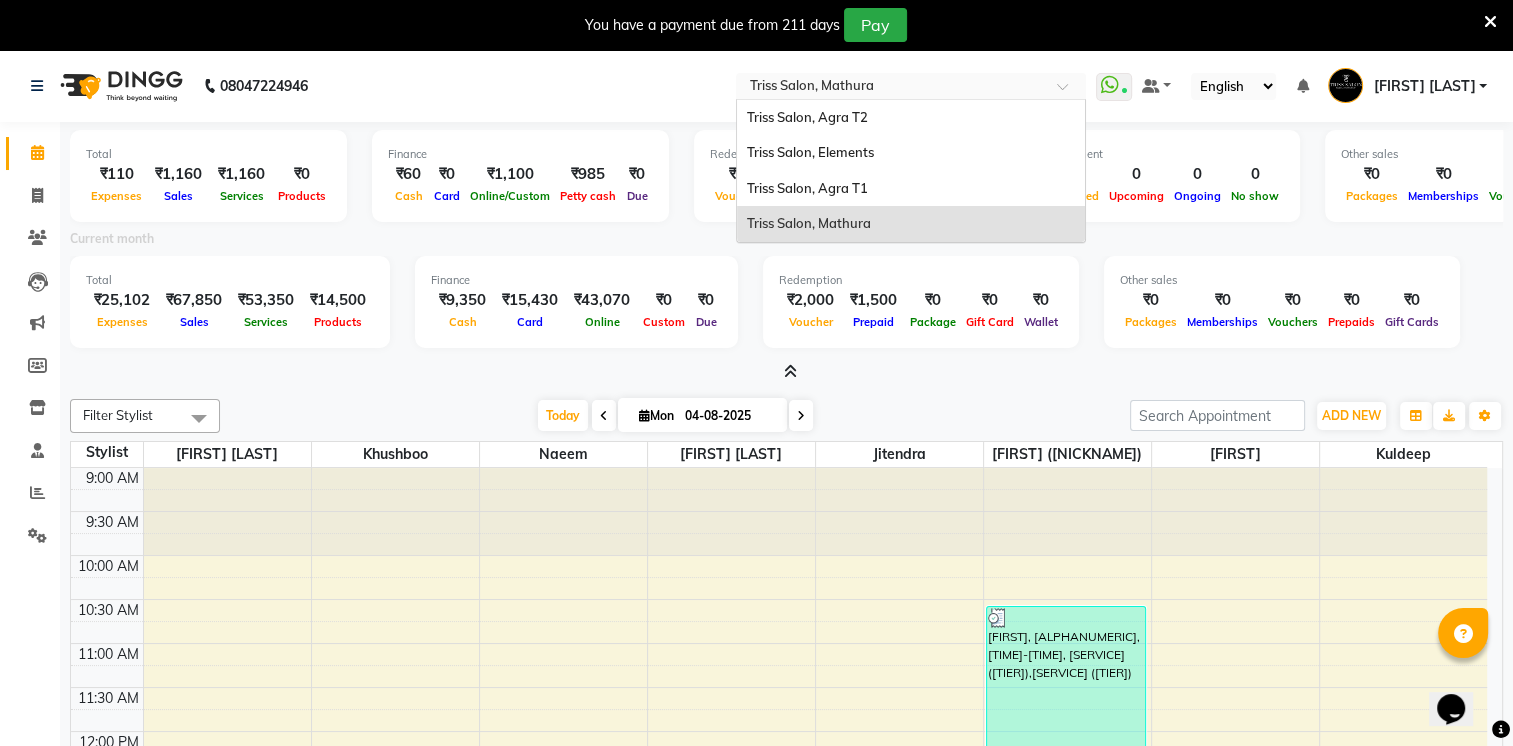 click at bounding box center (891, 88) 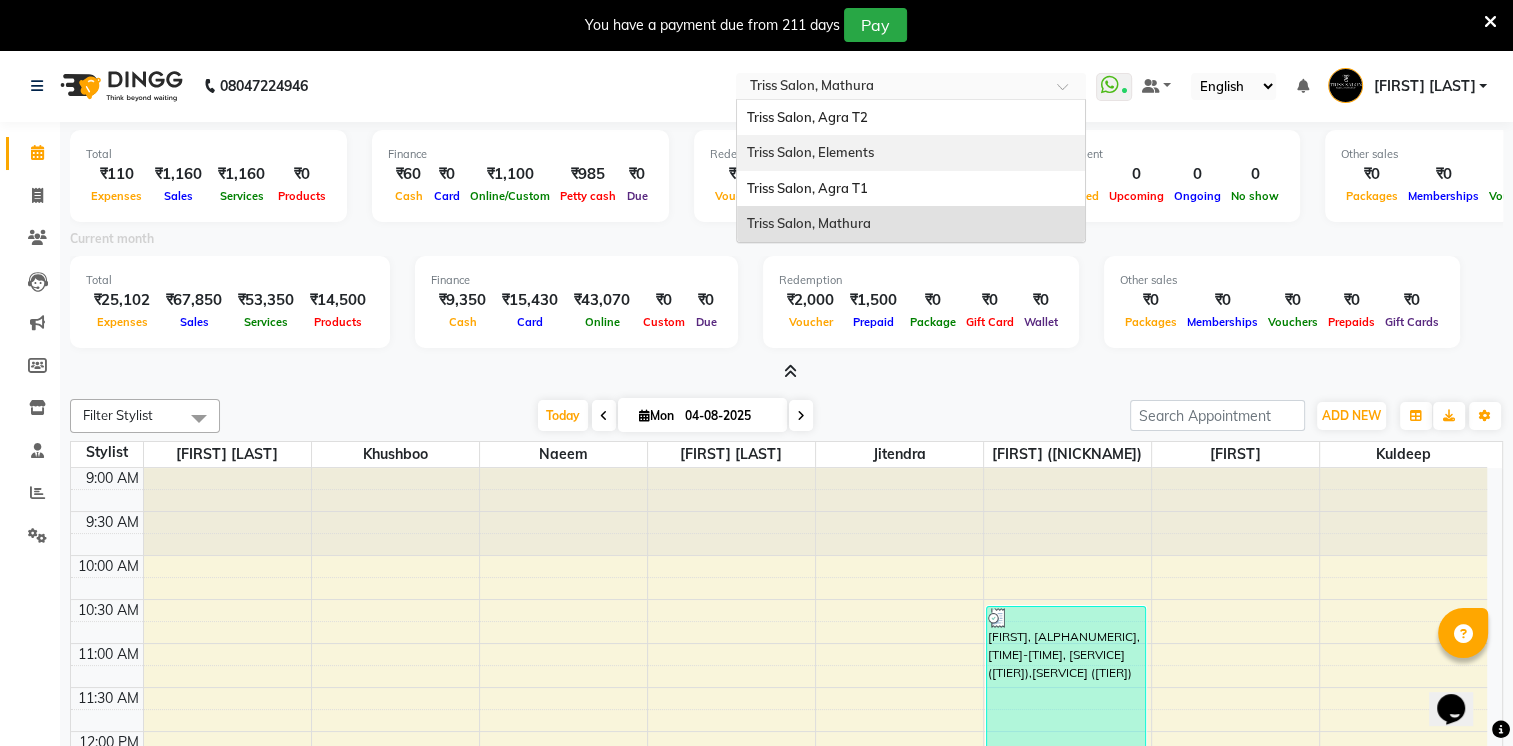 click on "Triss Salon, Elements" at bounding box center [810, 152] 